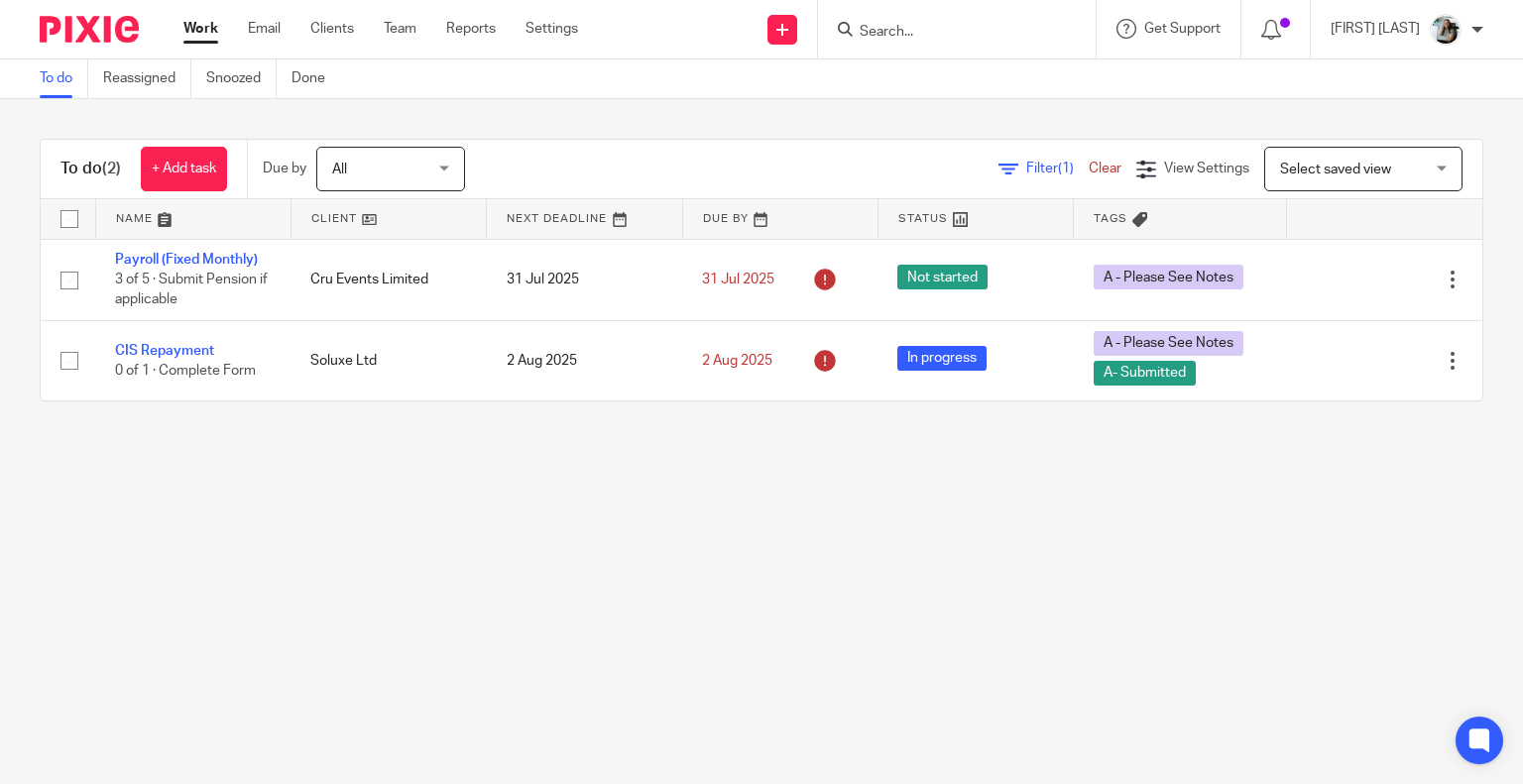 scroll, scrollTop: 0, scrollLeft: 0, axis: both 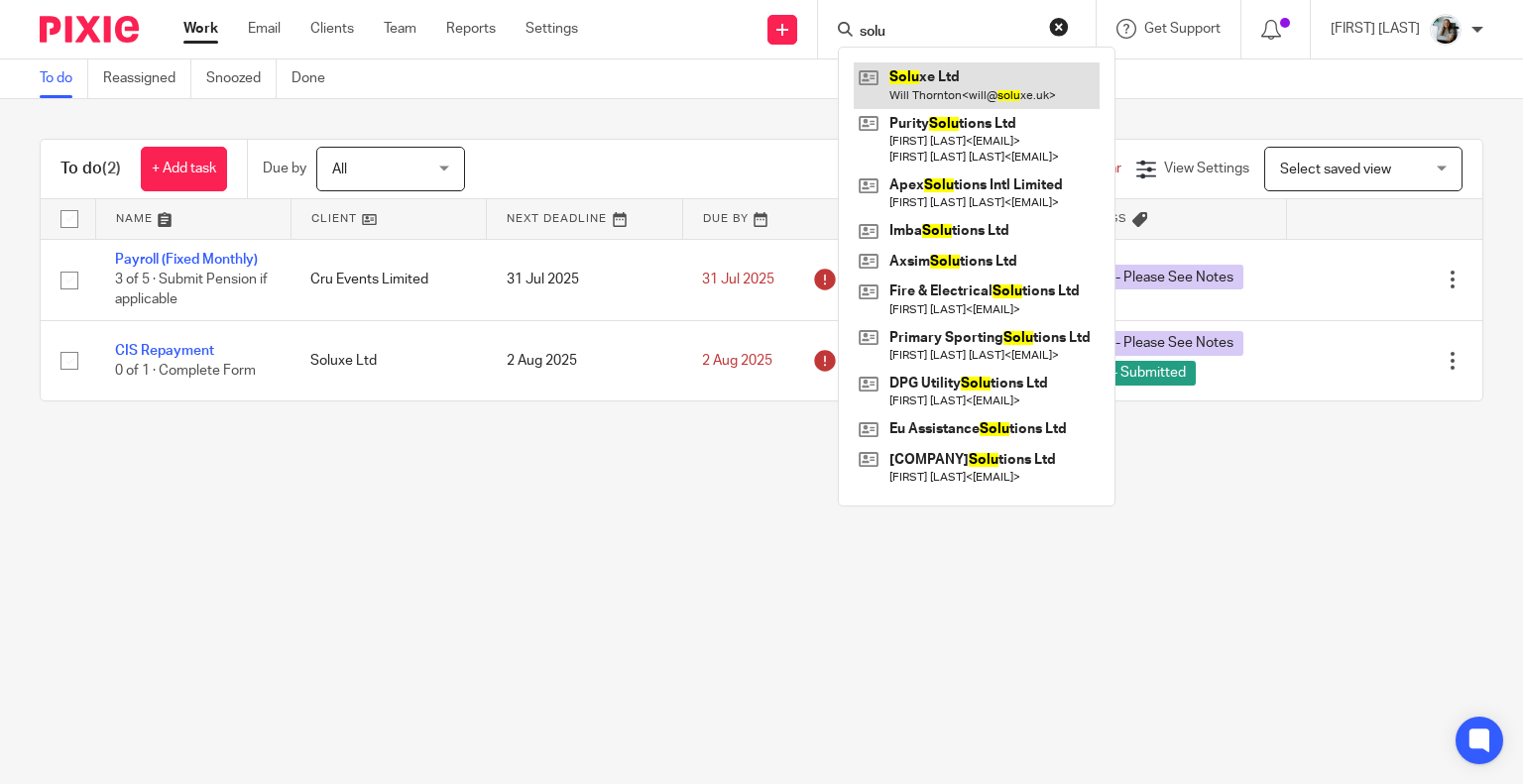 type on "solu" 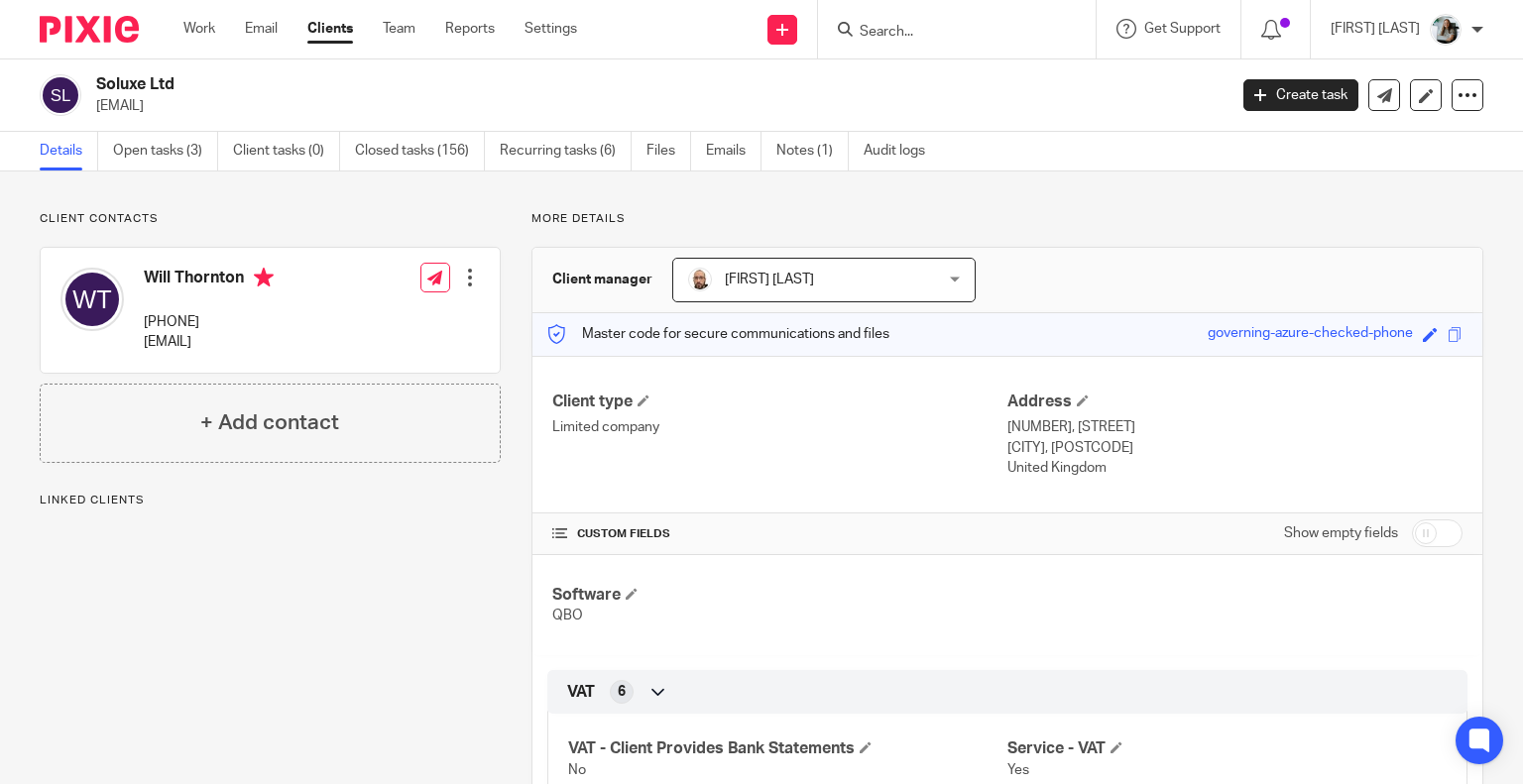 scroll, scrollTop: 0, scrollLeft: 0, axis: both 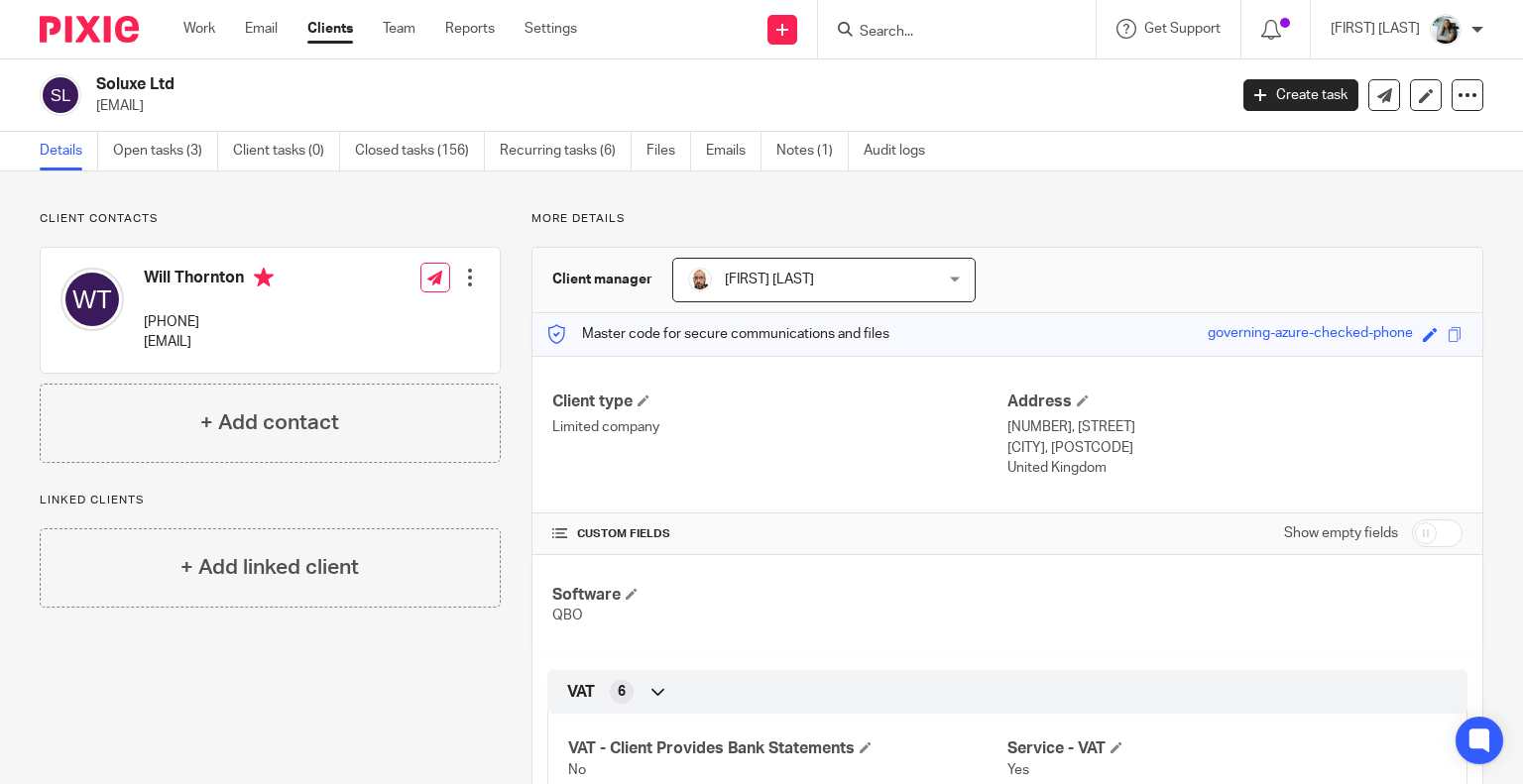 click at bounding box center (89, 29) 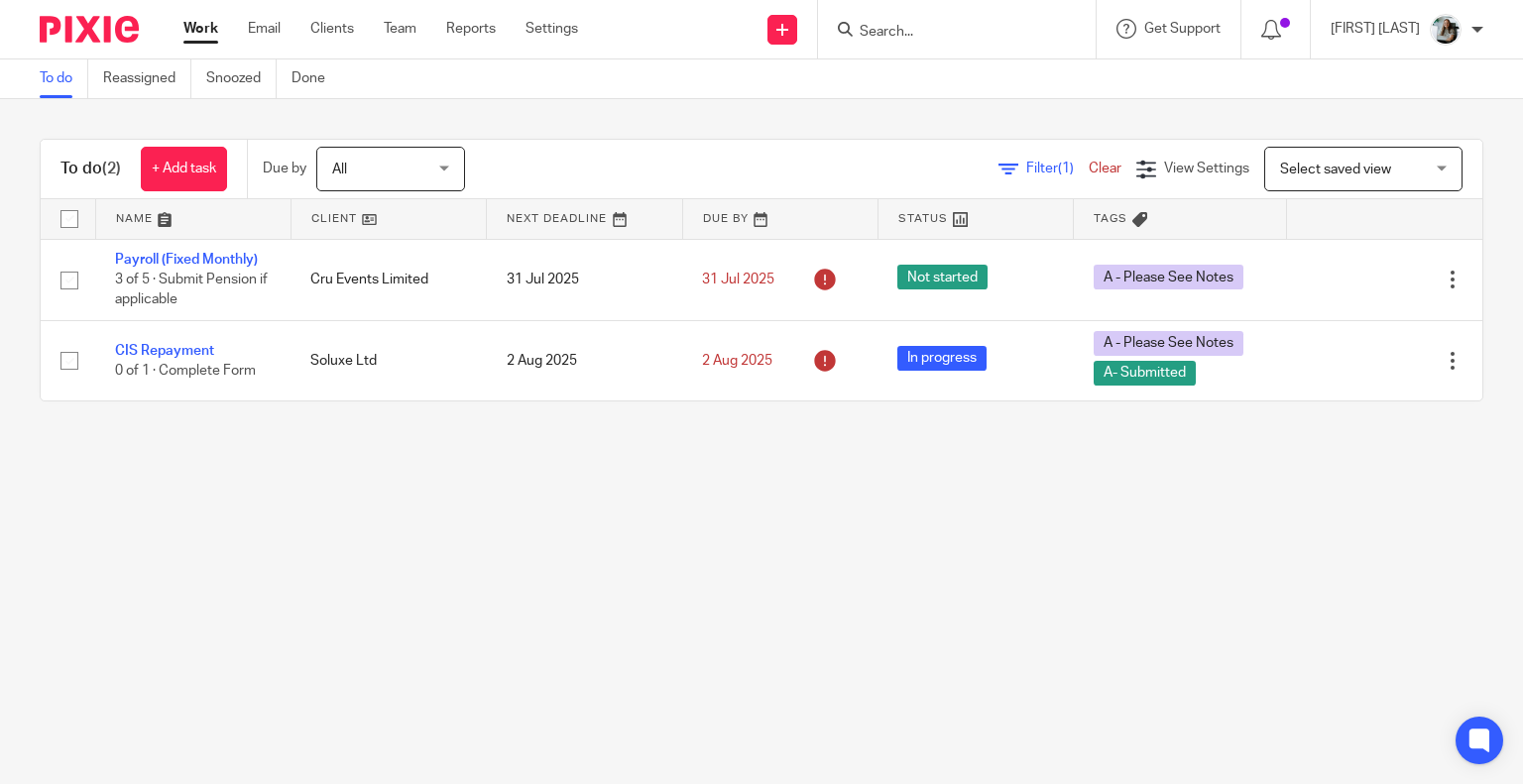 scroll, scrollTop: 0, scrollLeft: 0, axis: both 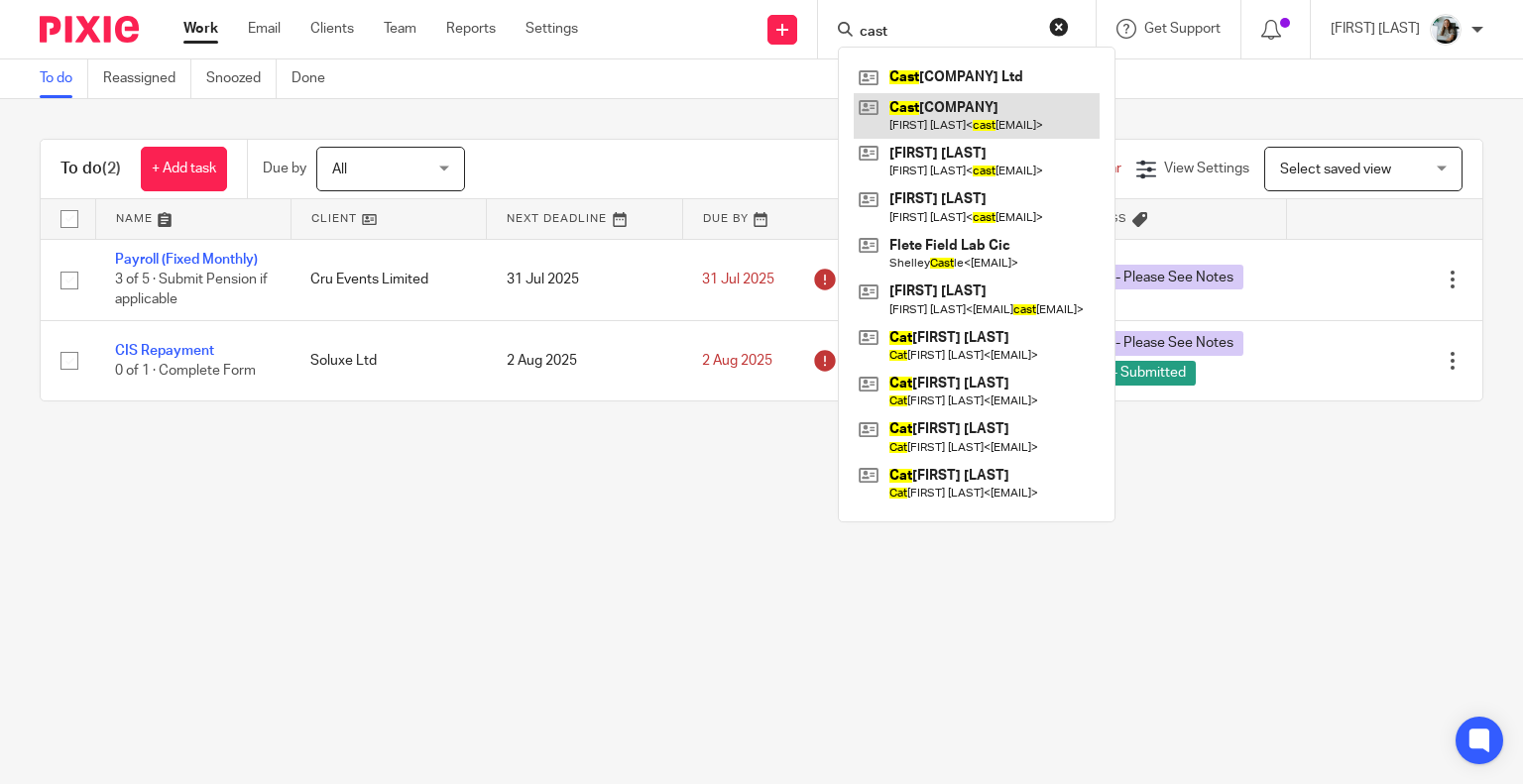 type on "cast" 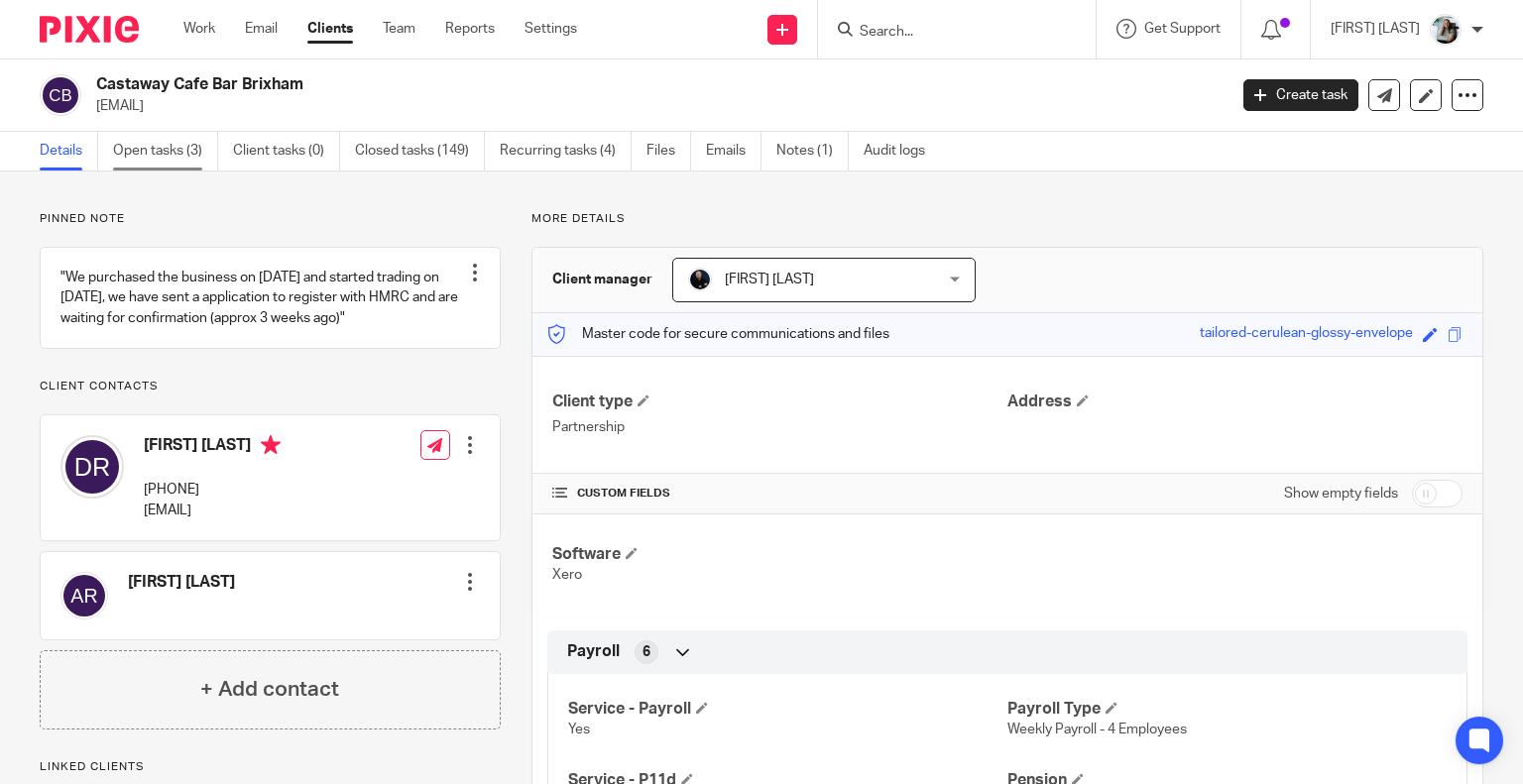 scroll, scrollTop: 0, scrollLeft: 0, axis: both 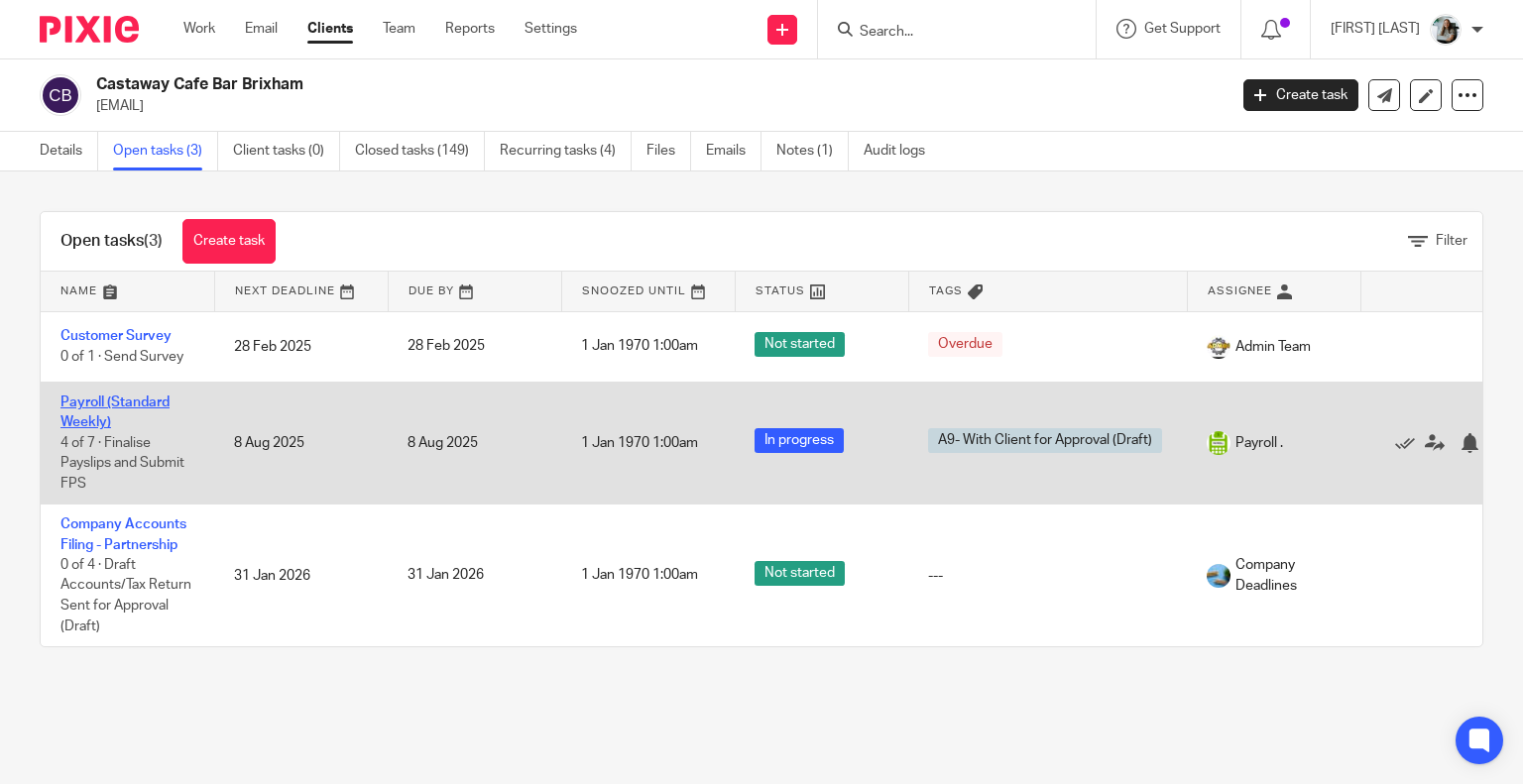 click on "Payroll (Standard Weekly)" at bounding box center [115, 412] 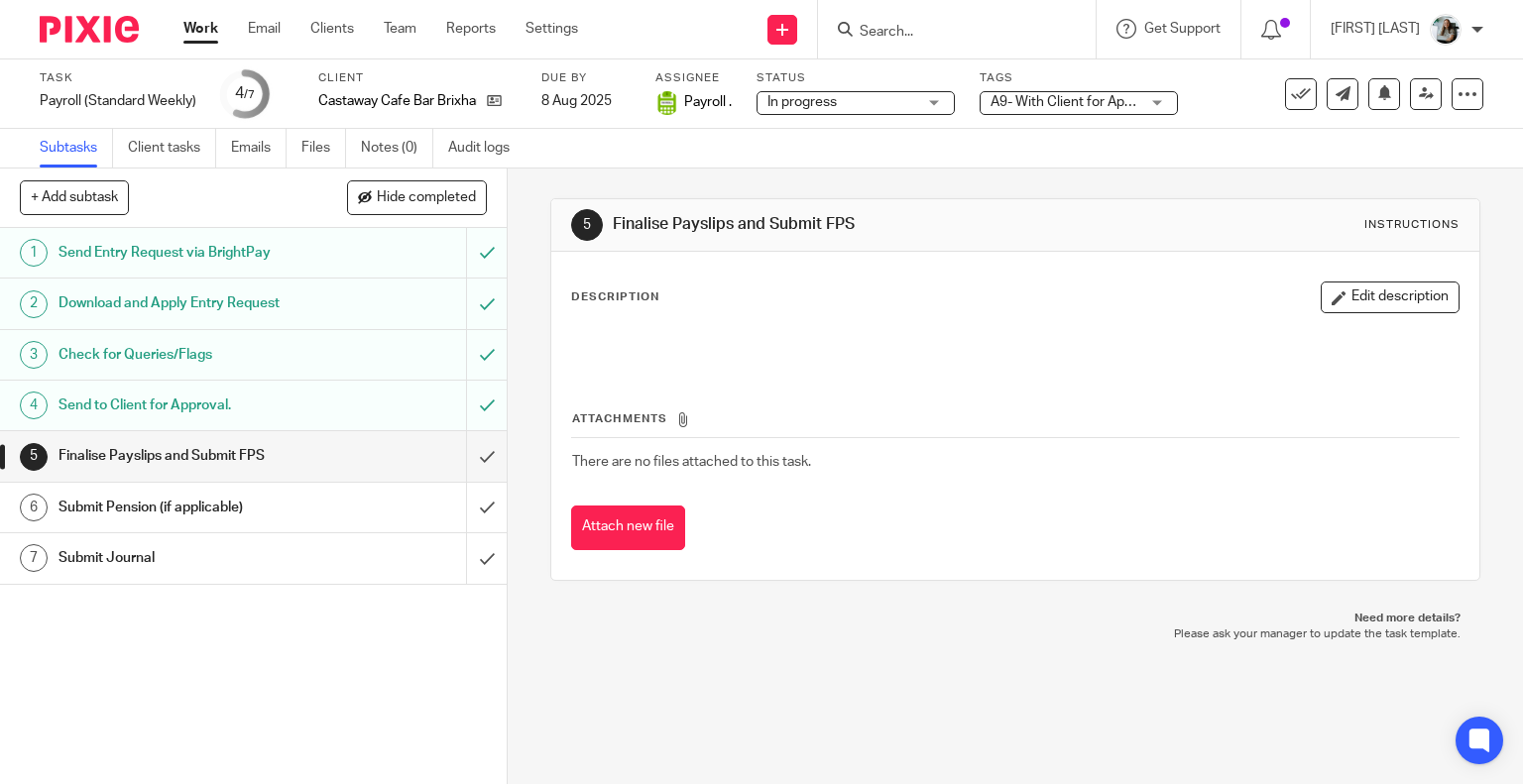 scroll, scrollTop: 0, scrollLeft: 0, axis: both 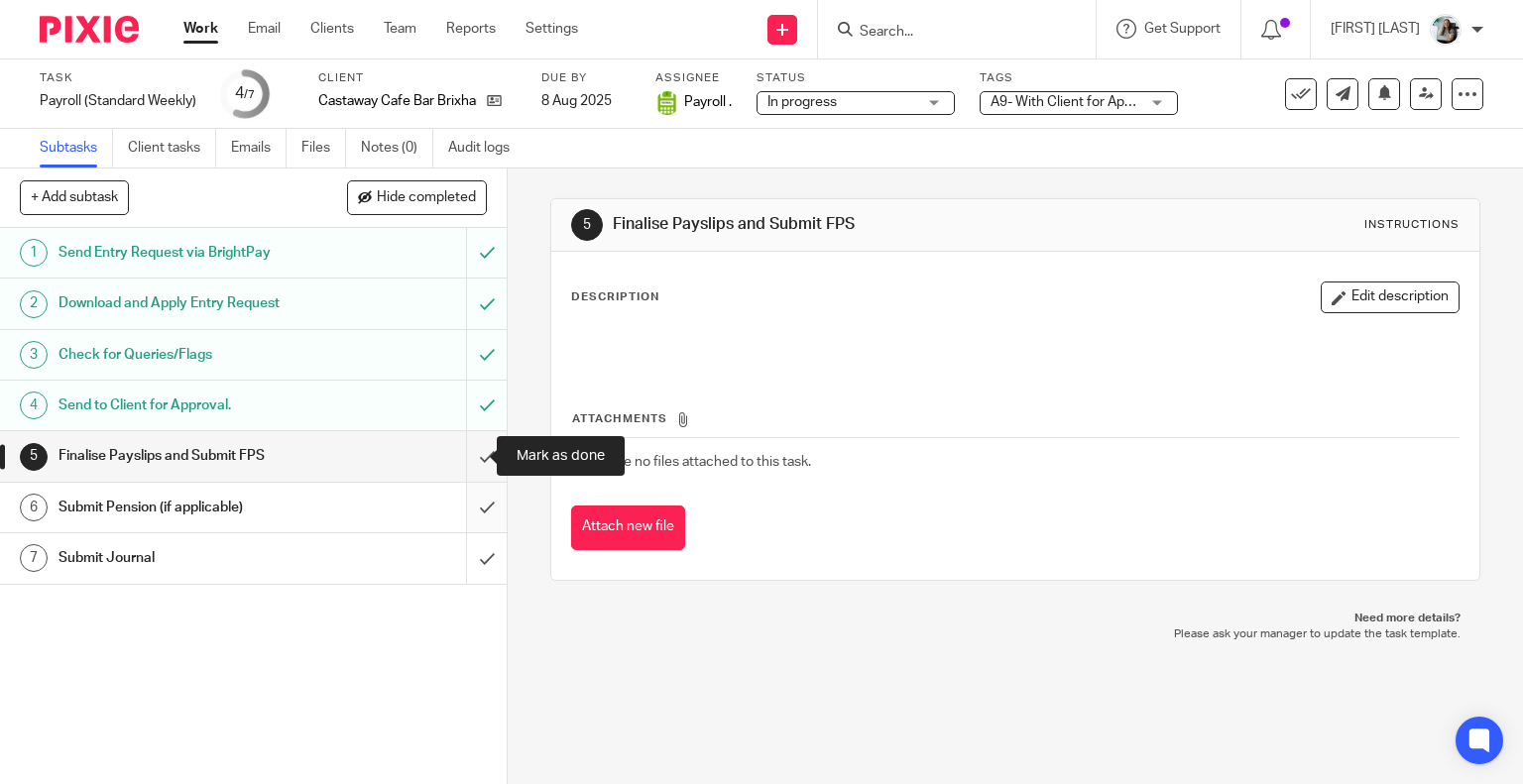 drag, startPoint x: 451, startPoint y: 464, endPoint x: 463, endPoint y: 495, distance: 33.24154 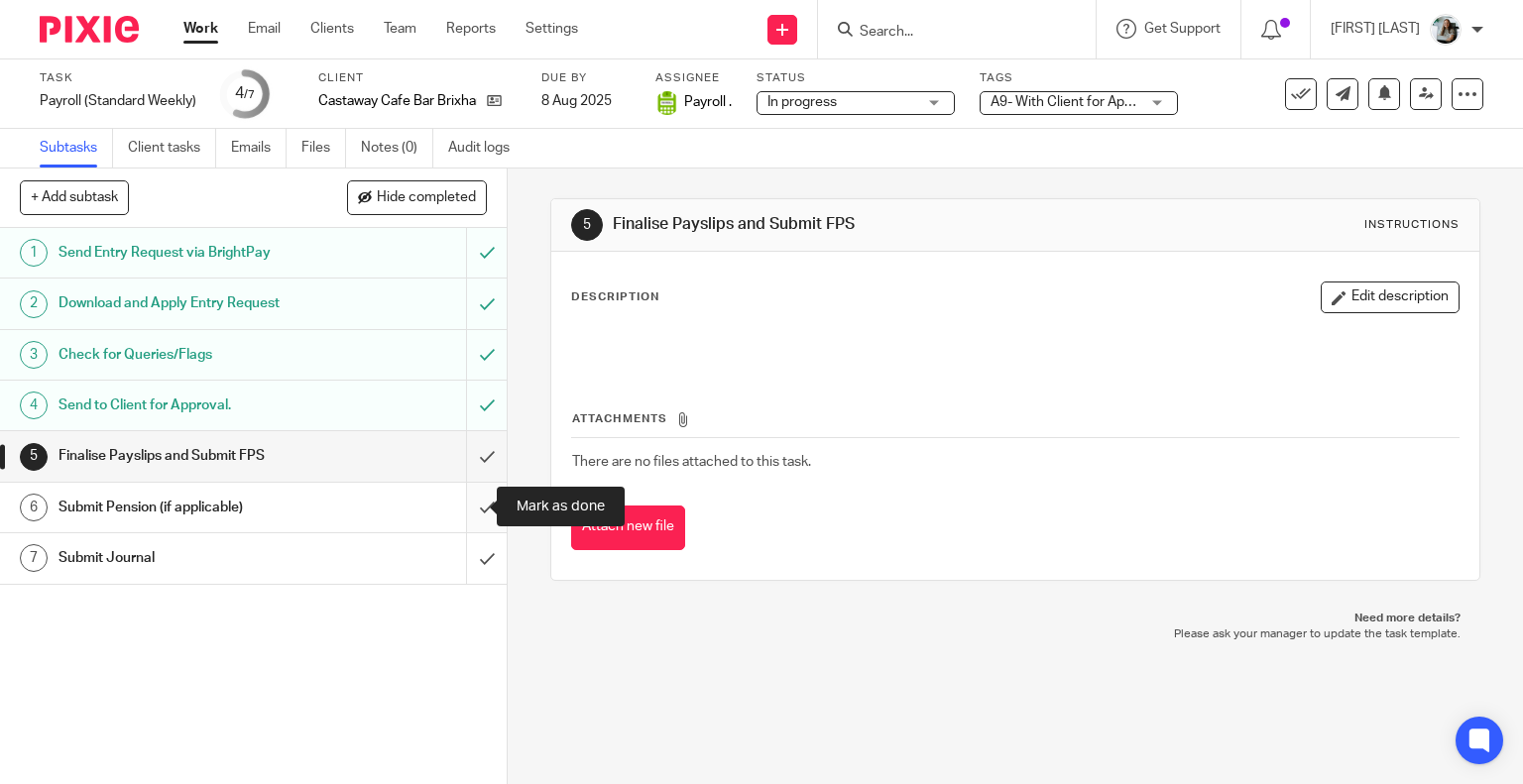 click at bounding box center (253, 507) 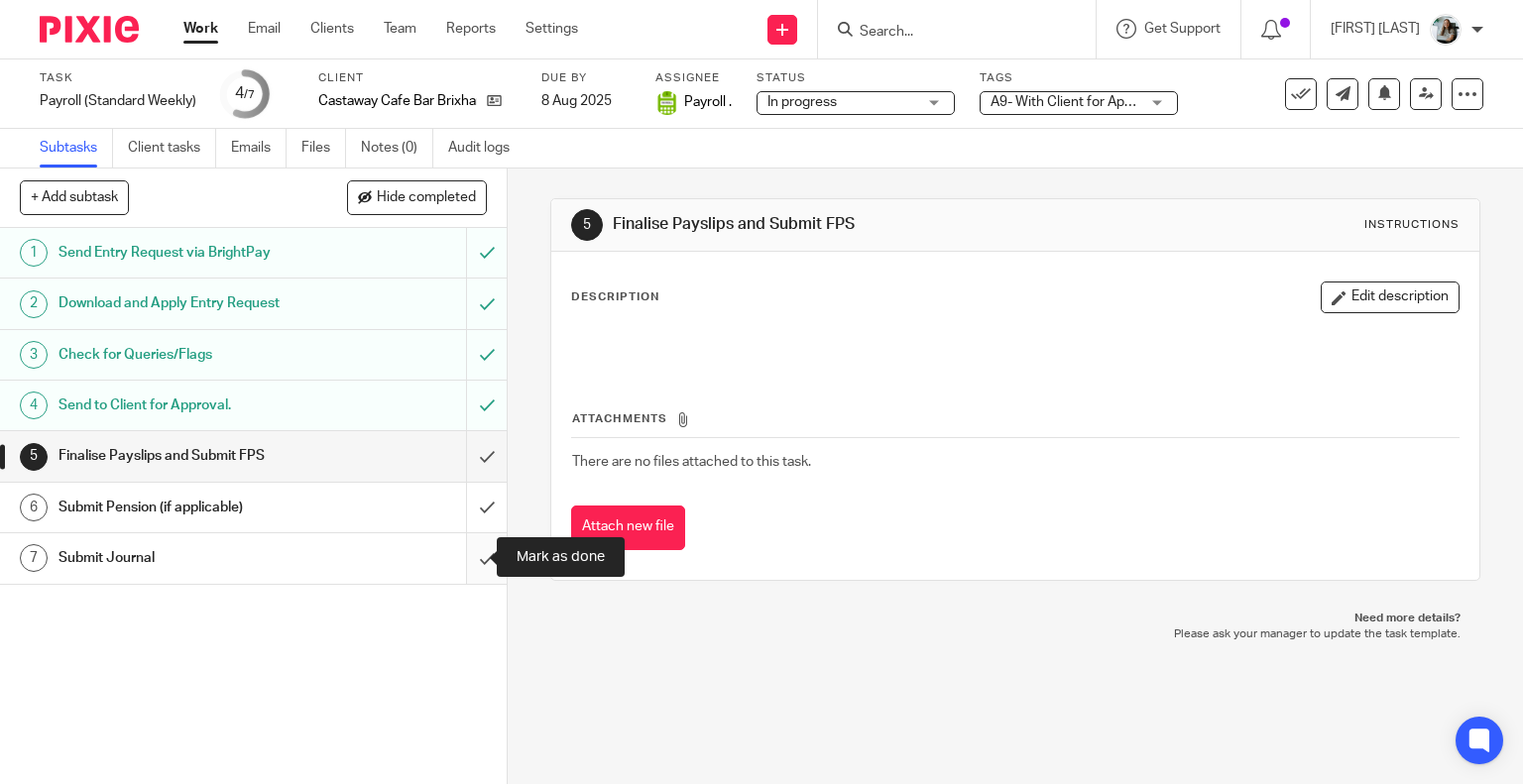 click at bounding box center (253, 558) 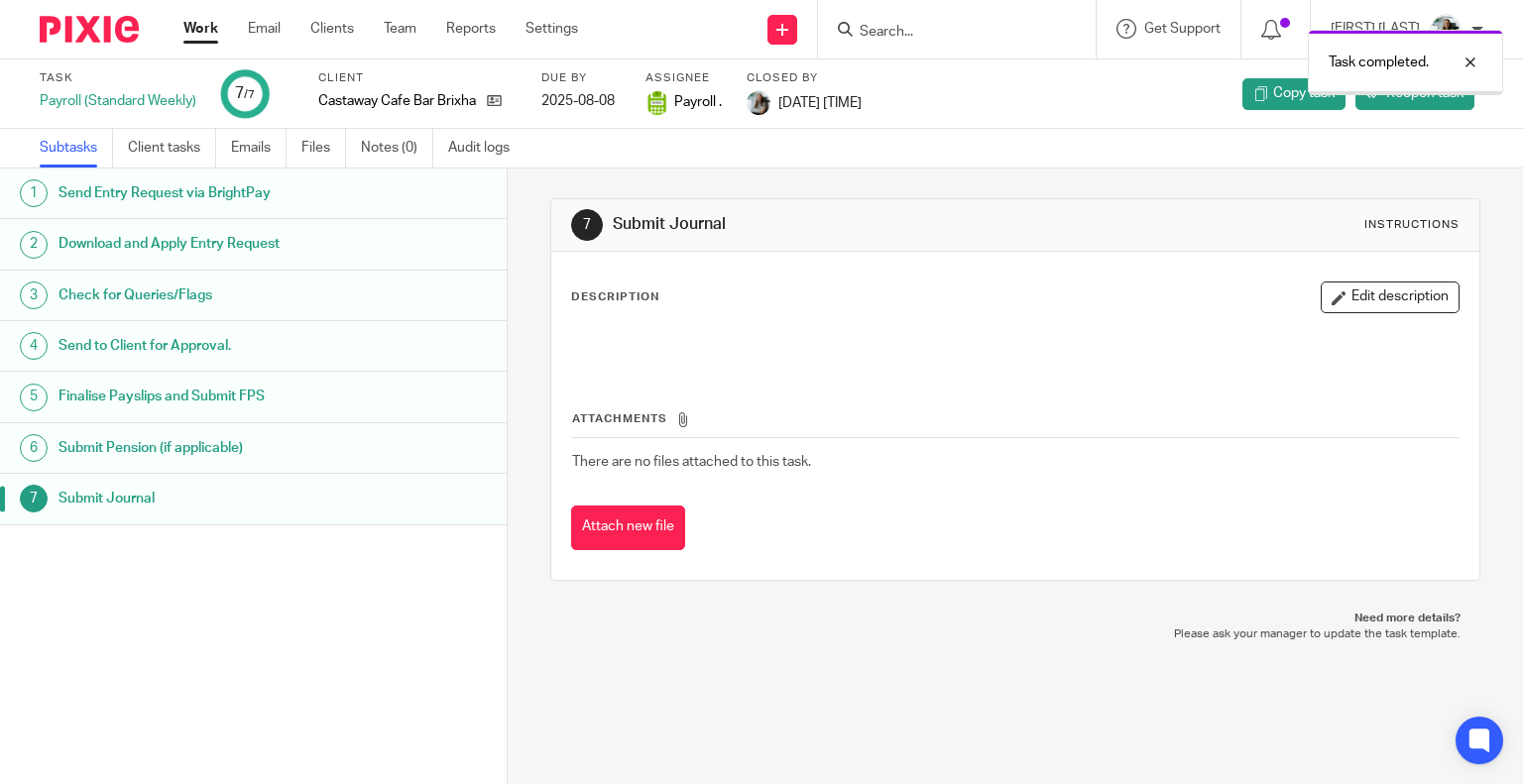 scroll, scrollTop: 0, scrollLeft: 0, axis: both 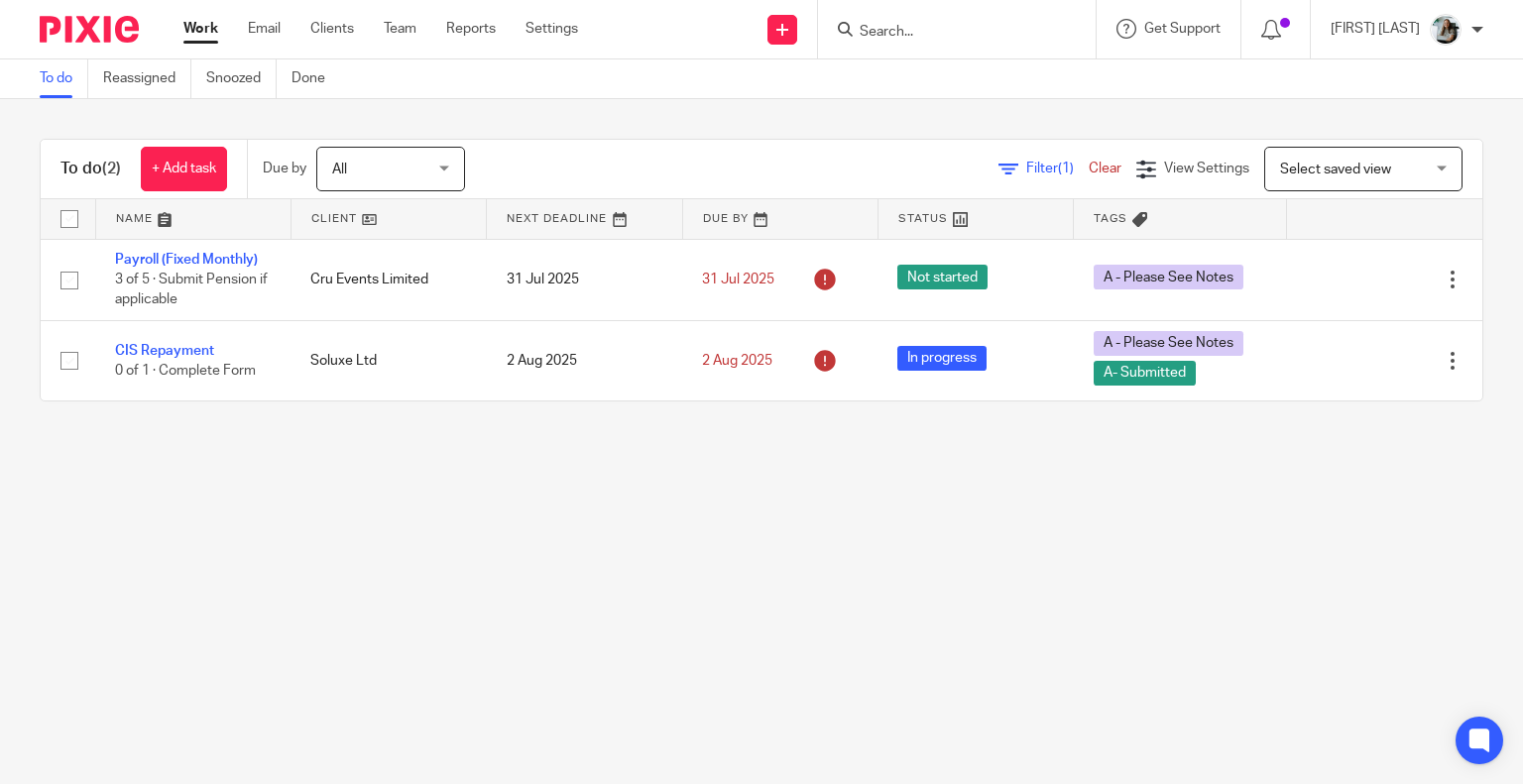 click at bounding box center (947, 33) 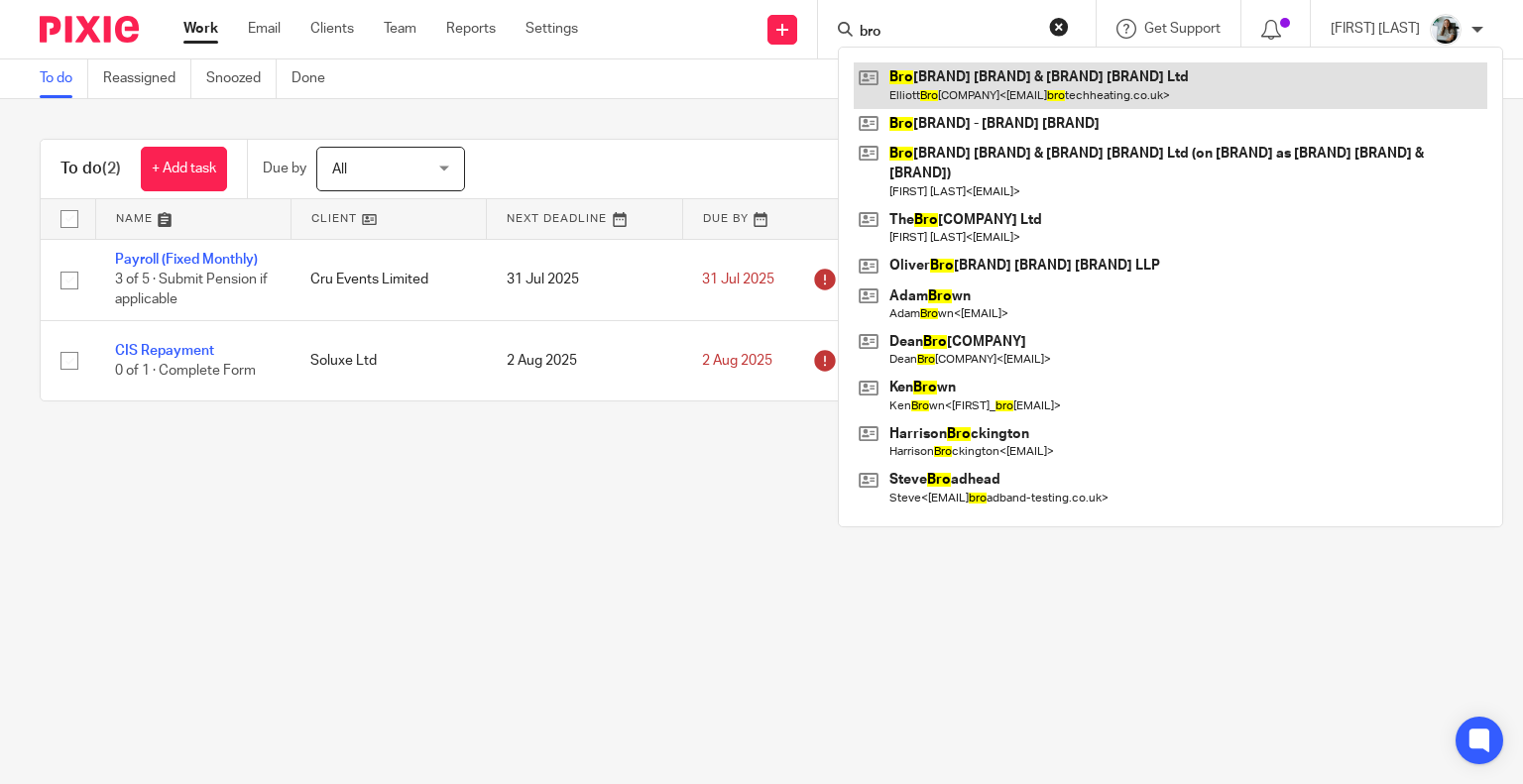 type on "bro" 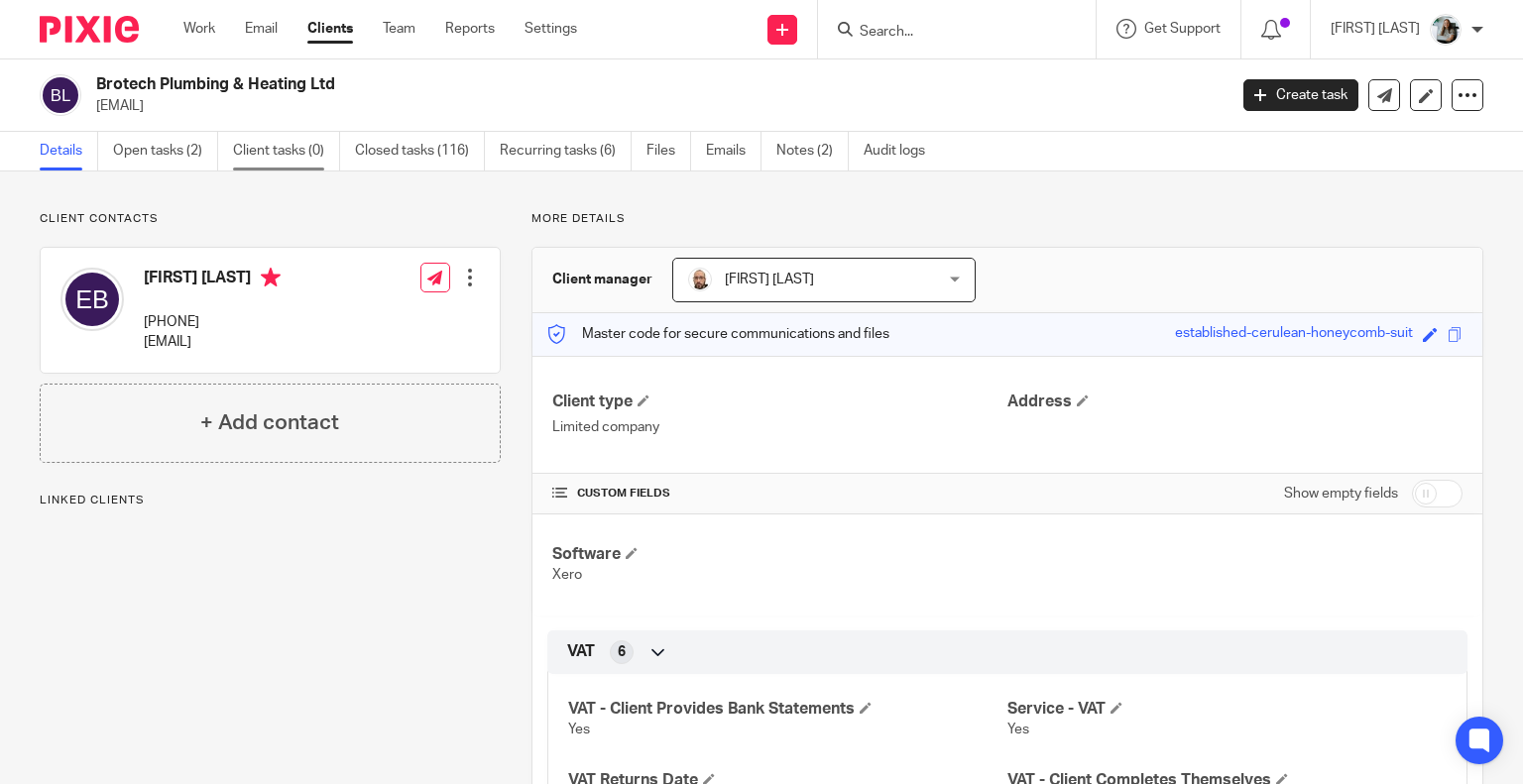 scroll, scrollTop: 0, scrollLeft: 0, axis: both 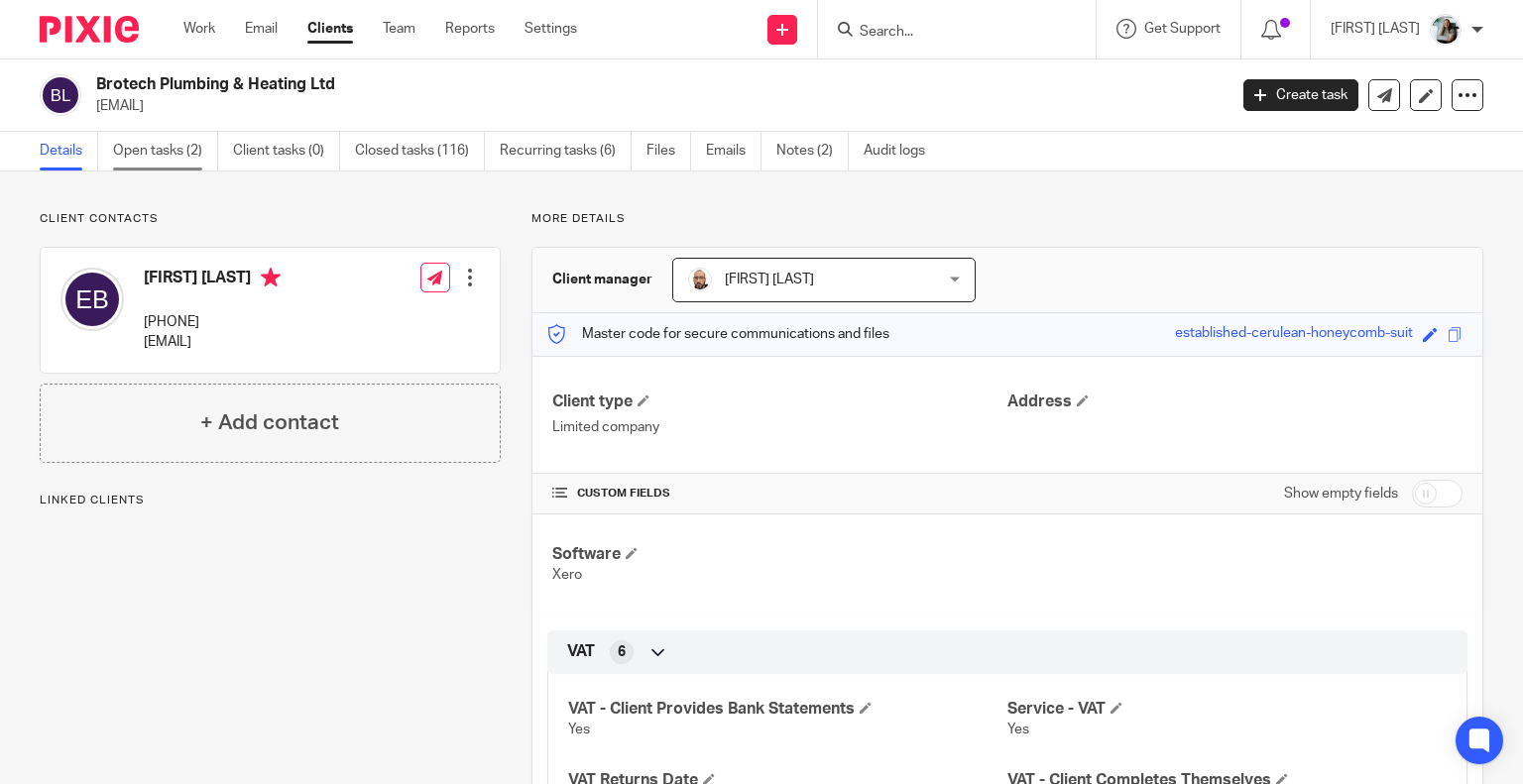 click on "Open tasks (2)" at bounding box center (166, 151) 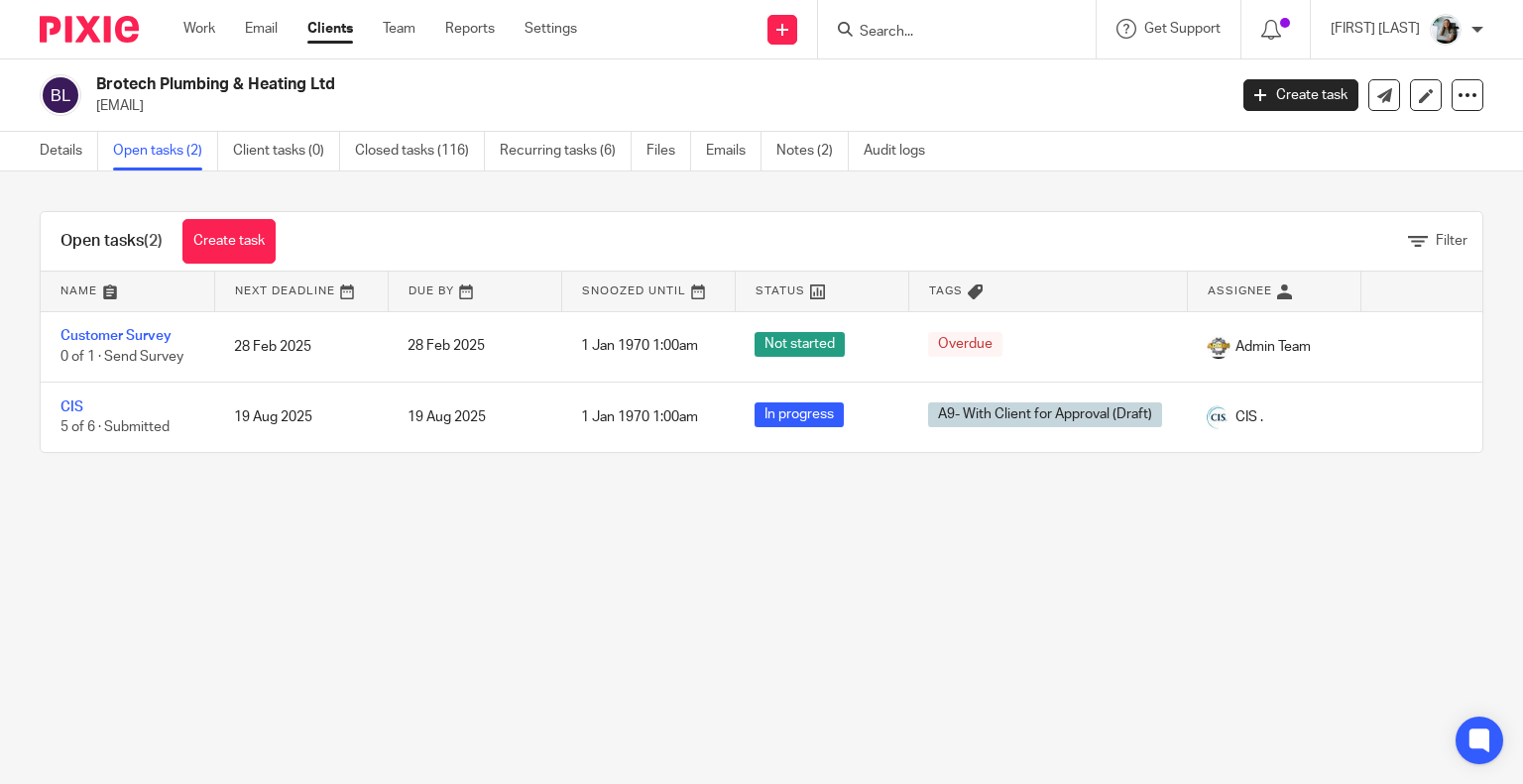 scroll, scrollTop: 0, scrollLeft: 0, axis: both 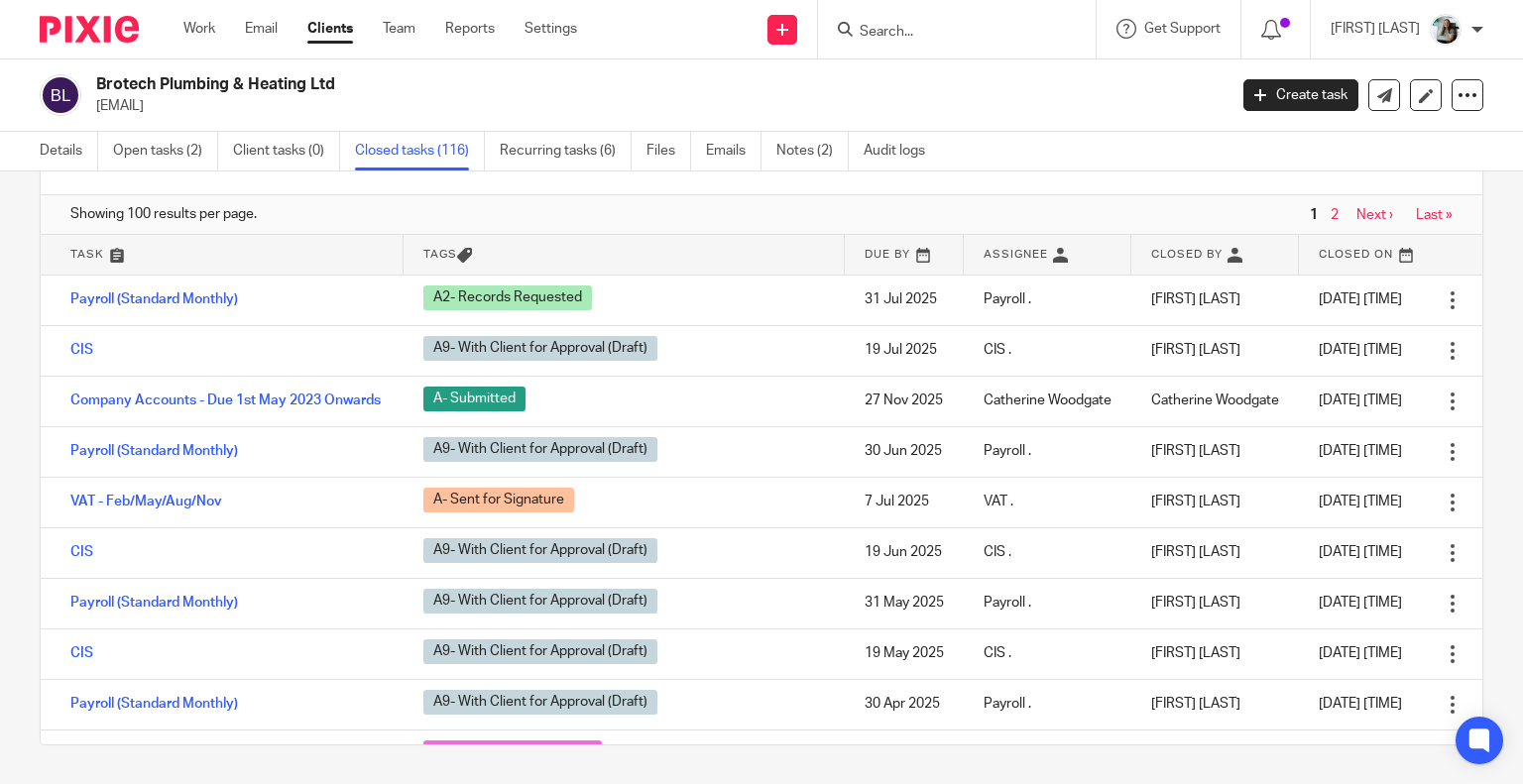 click at bounding box center (947, 33) 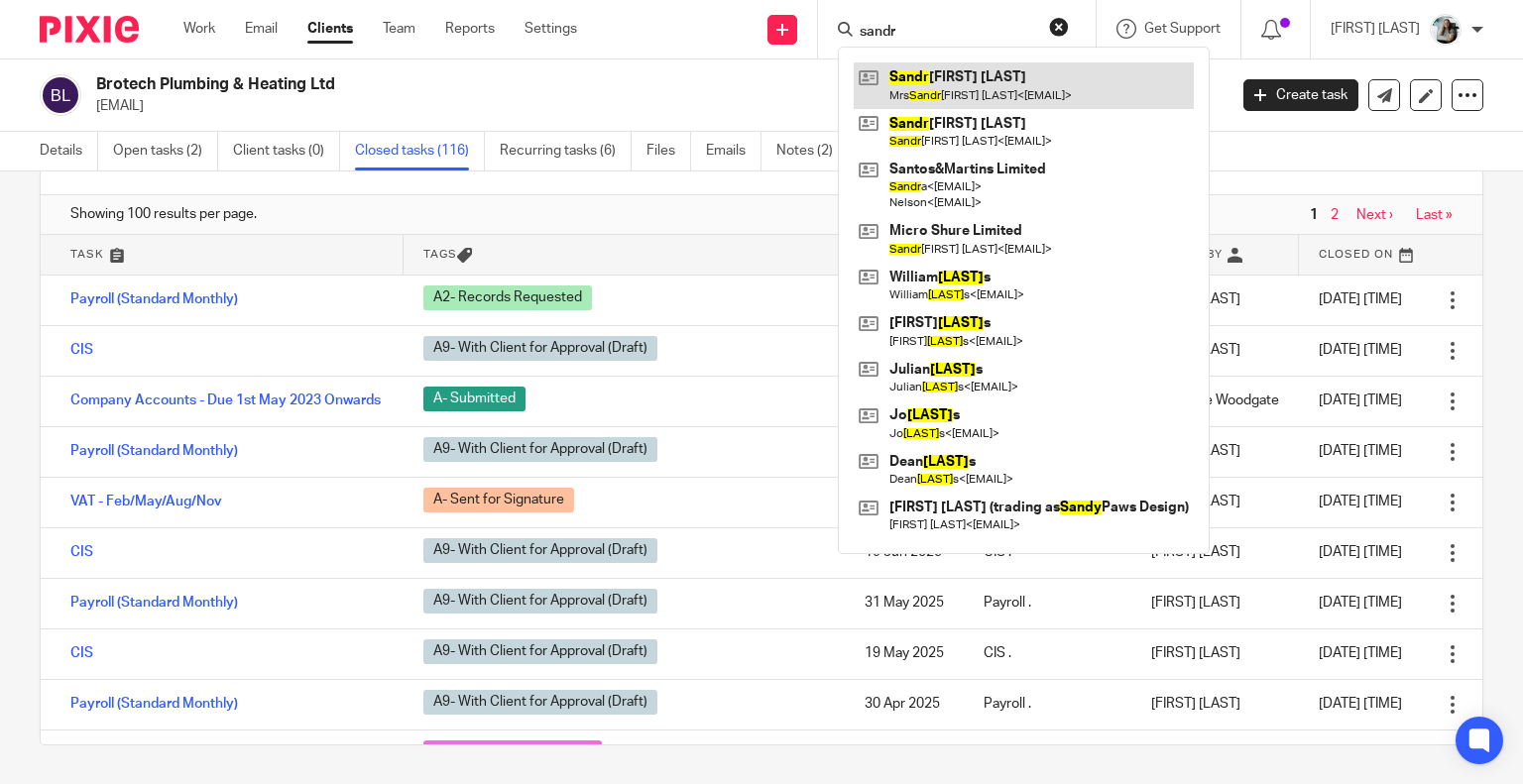 type on "sandr" 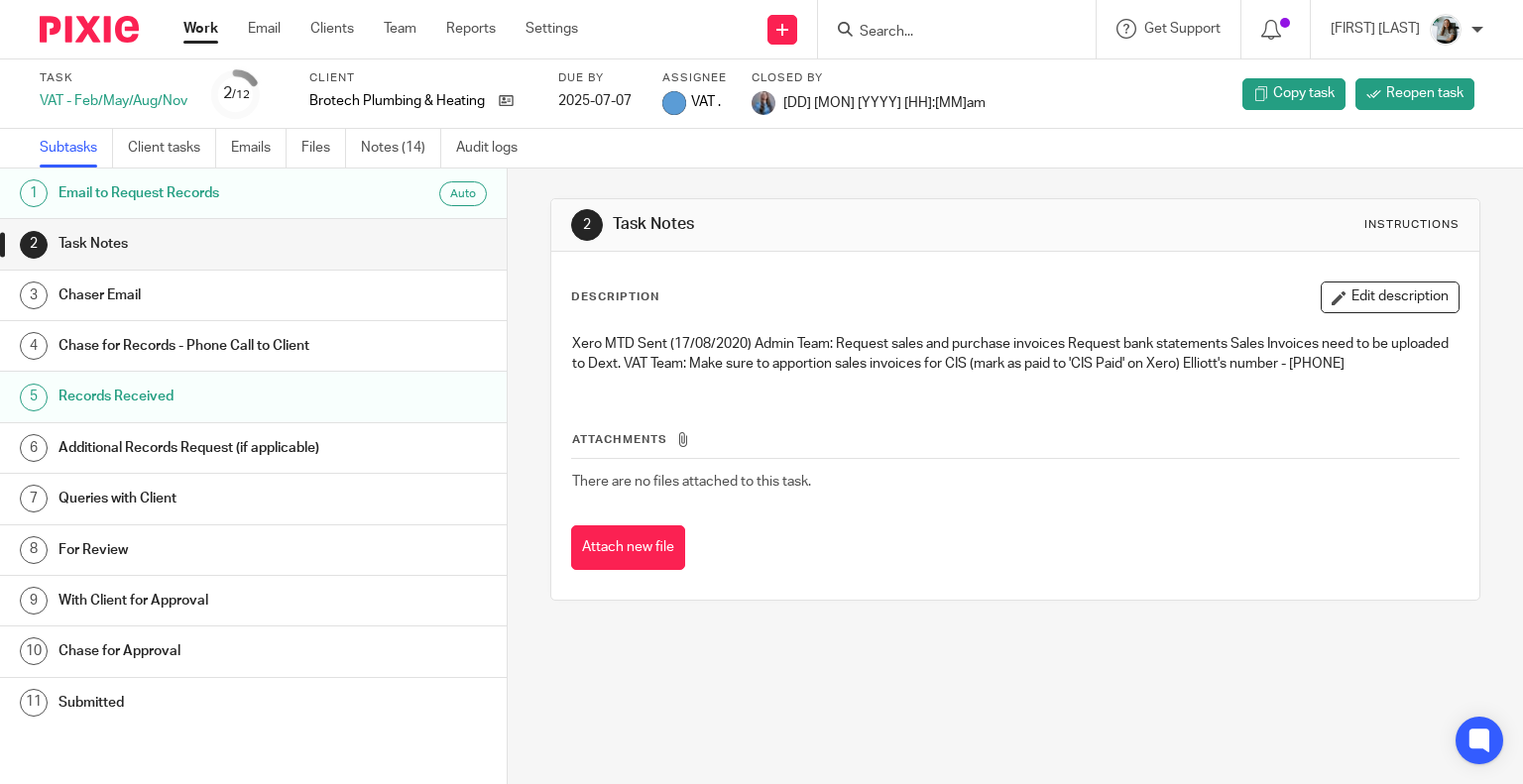 scroll, scrollTop: 0, scrollLeft: 0, axis: both 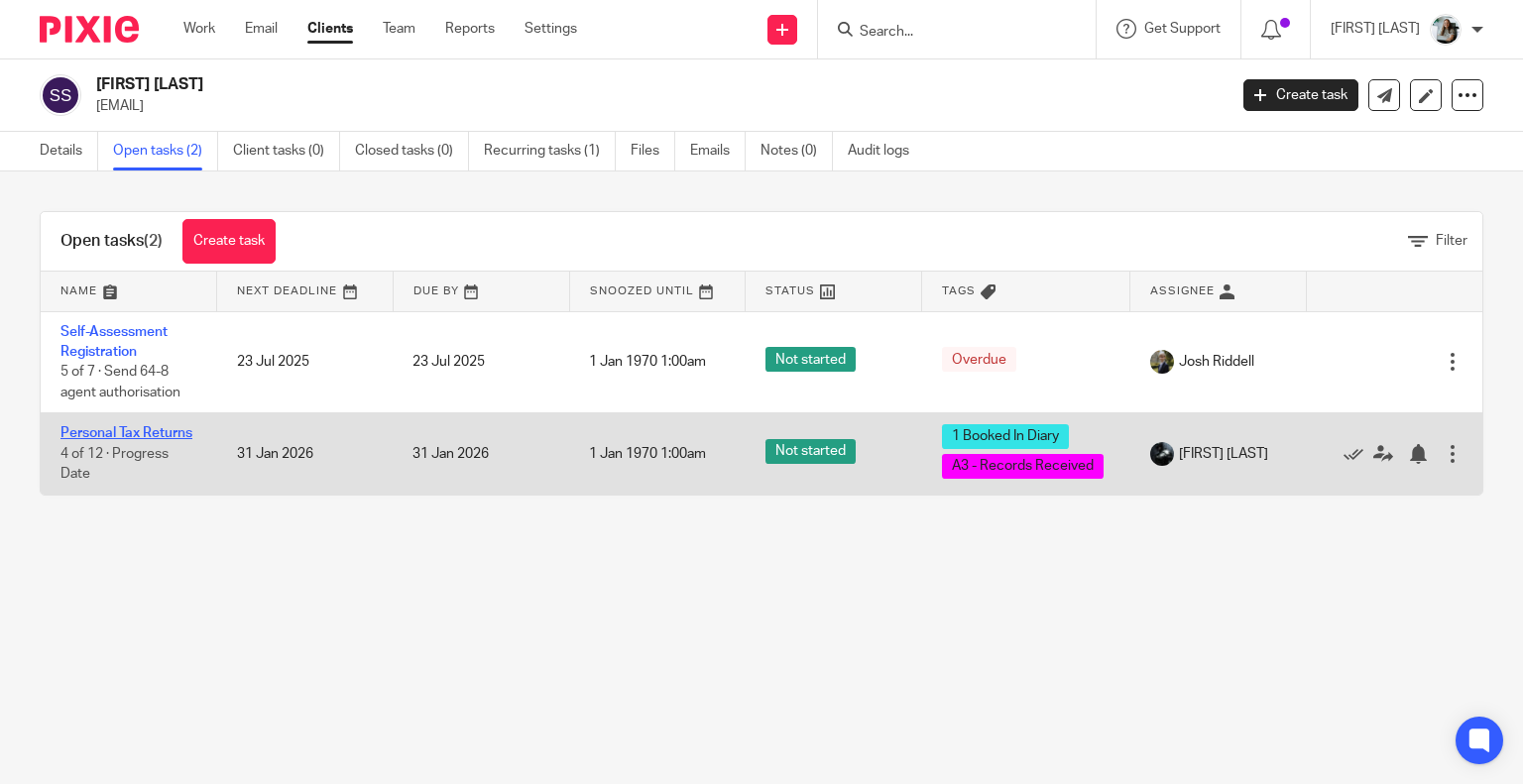 click on "Personal Tax Returns" at bounding box center (126, 433) 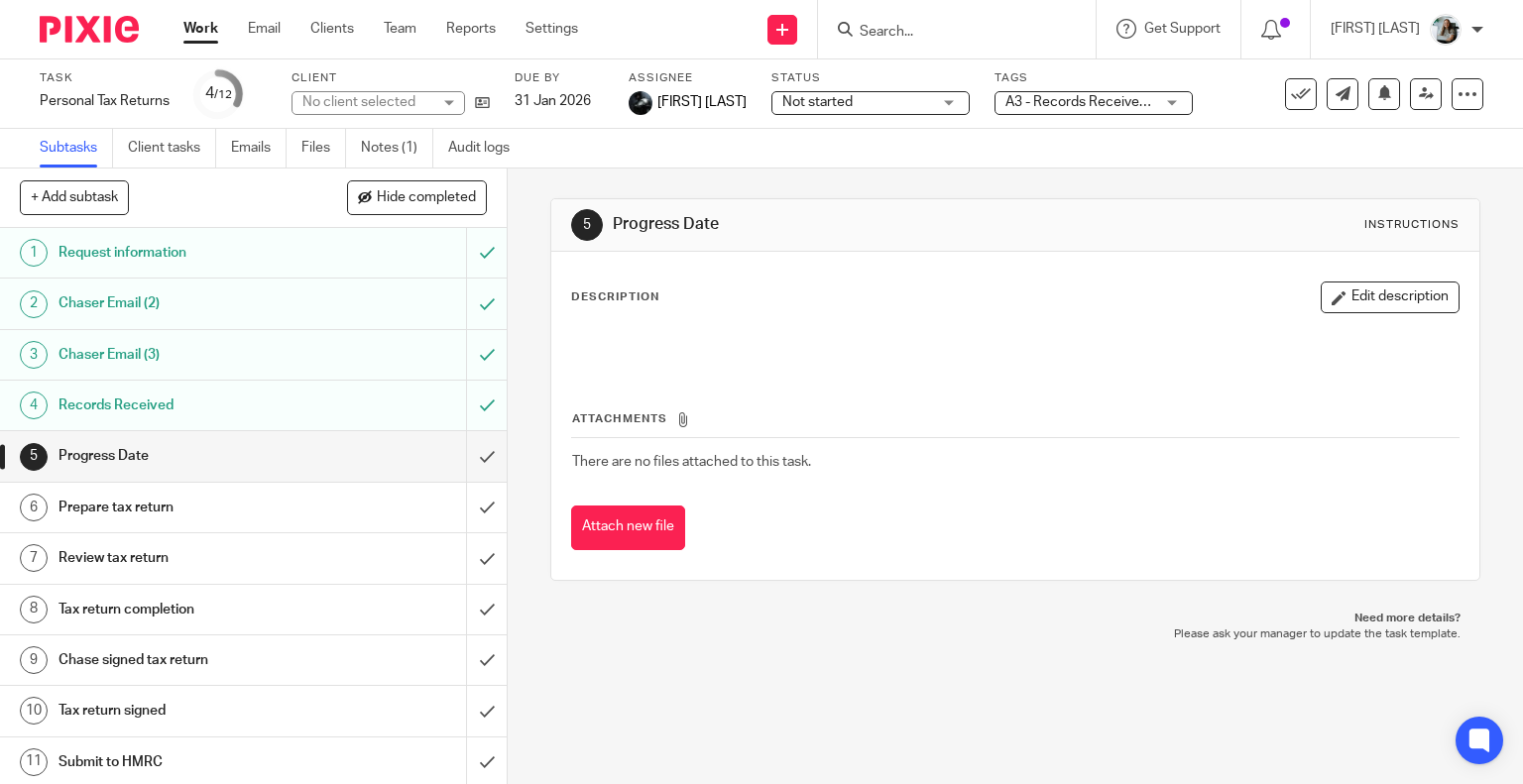 click on "Notes (1)" at bounding box center (397, 148) 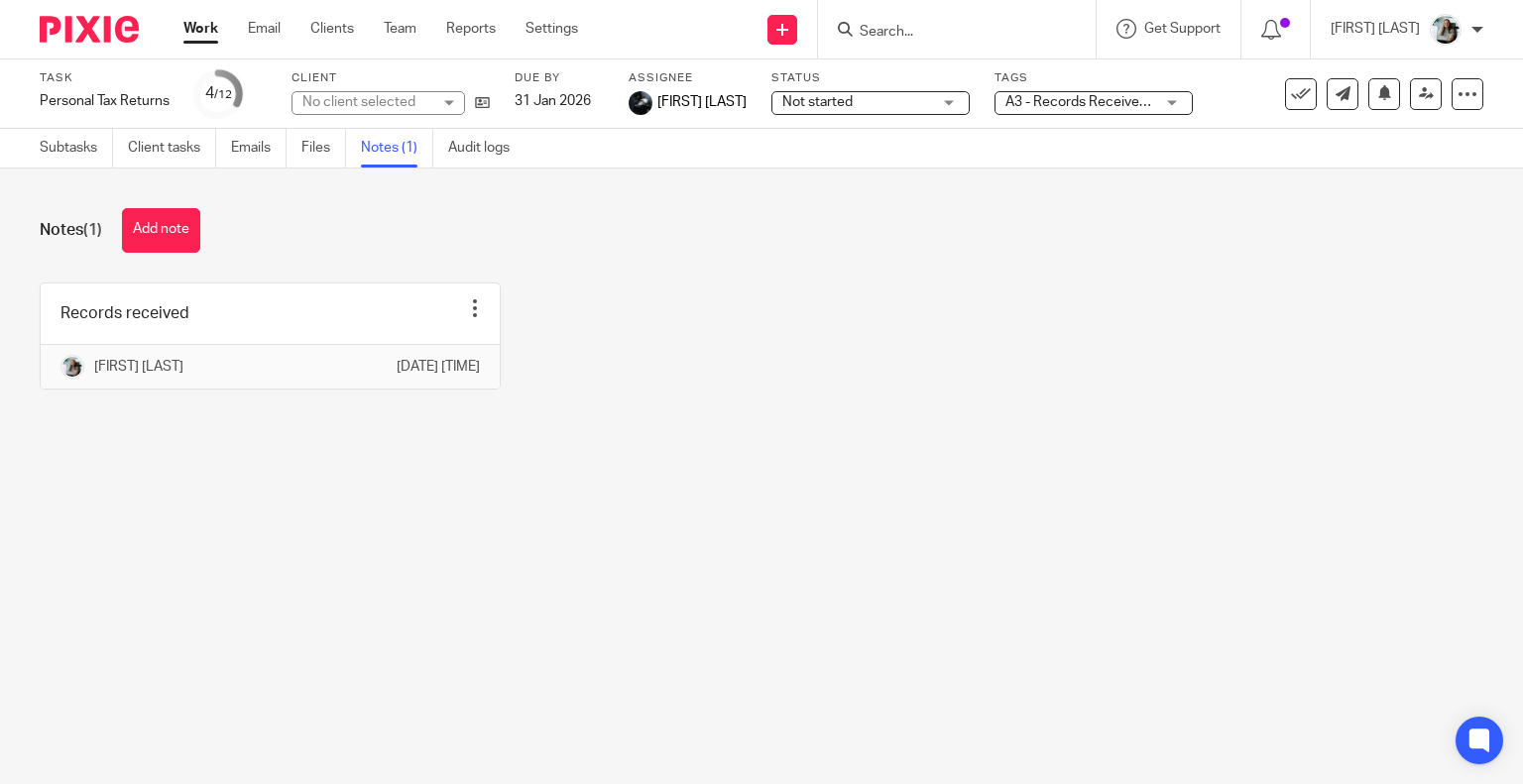 click at bounding box center [270, 336] 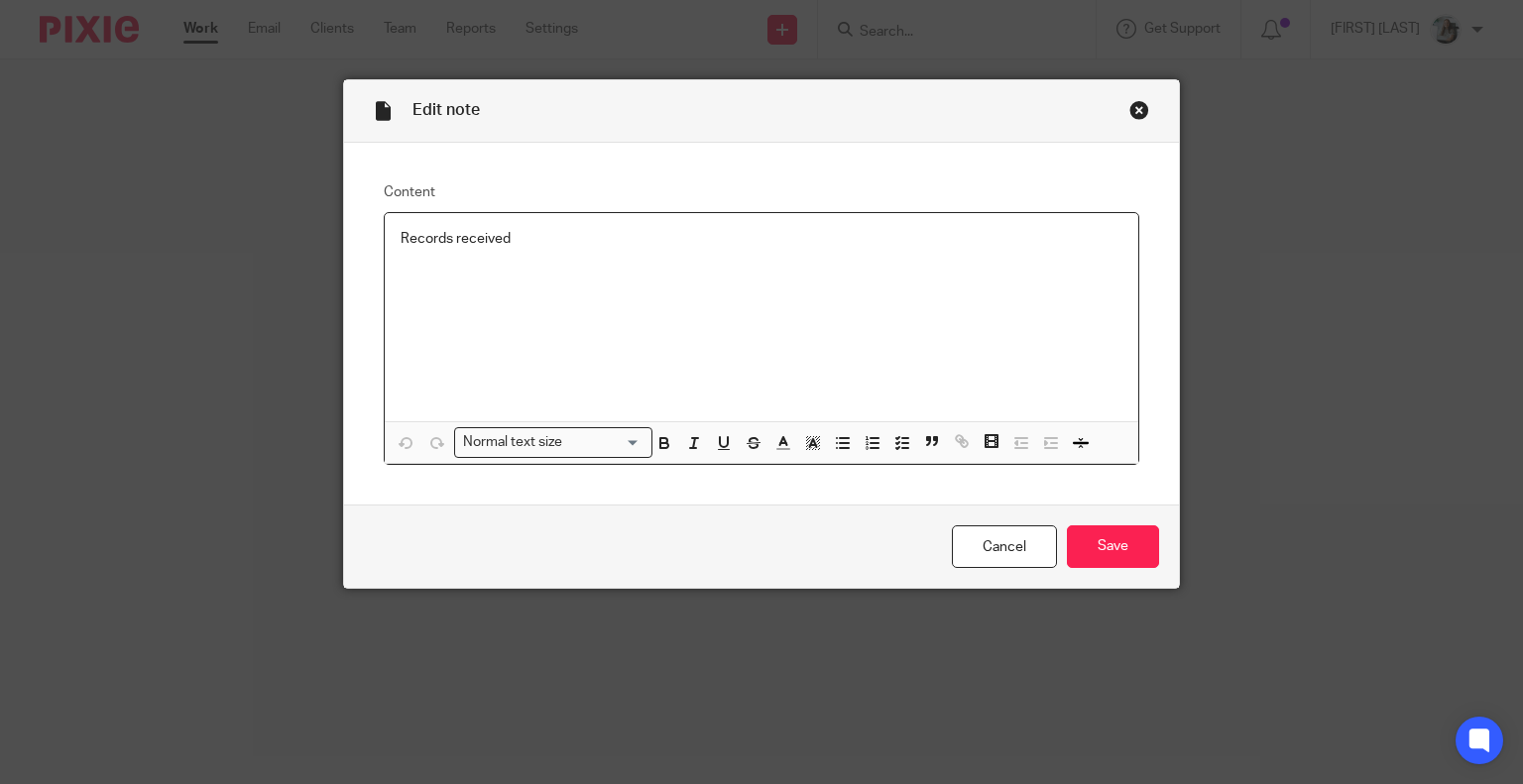 scroll, scrollTop: 0, scrollLeft: 0, axis: both 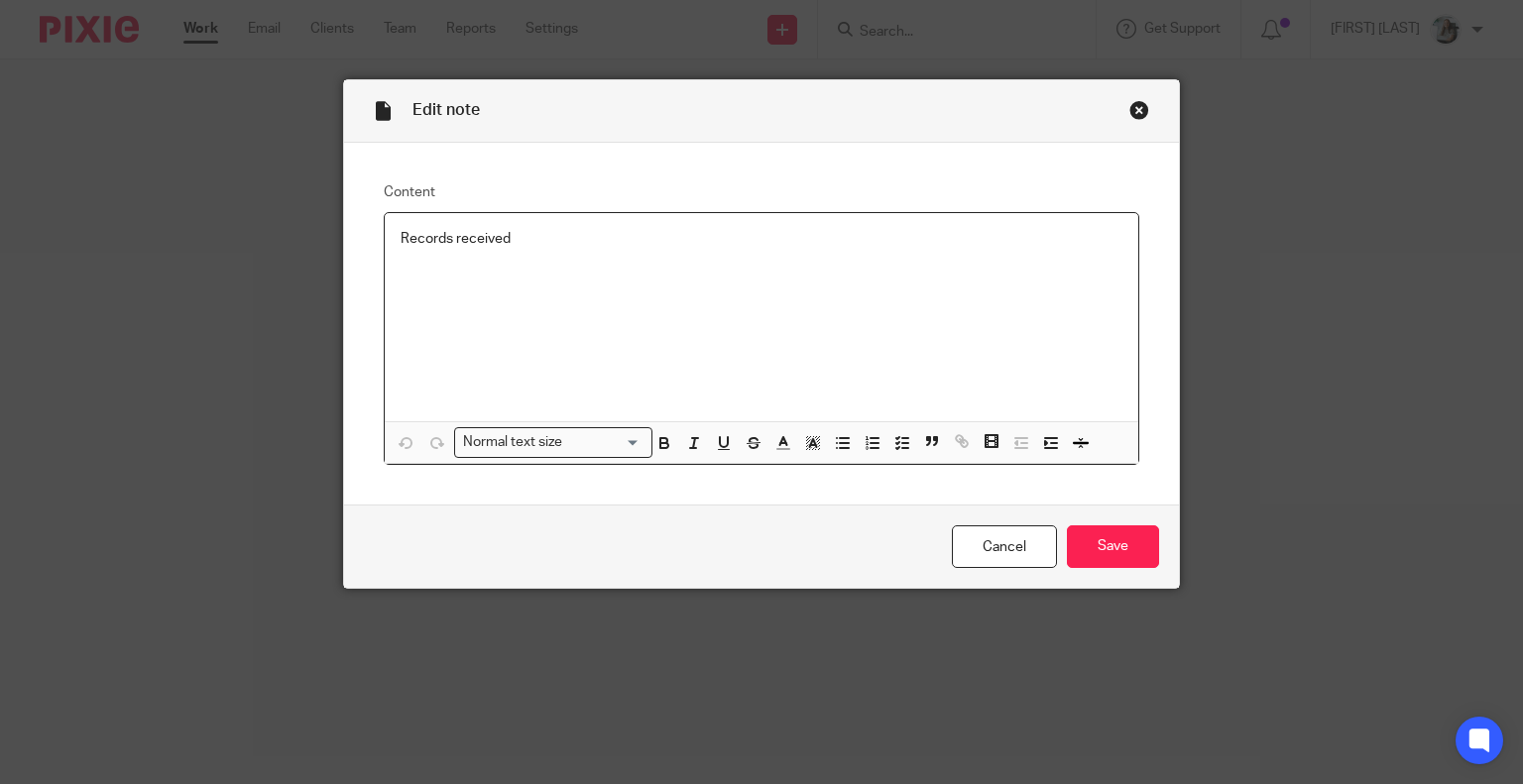 type 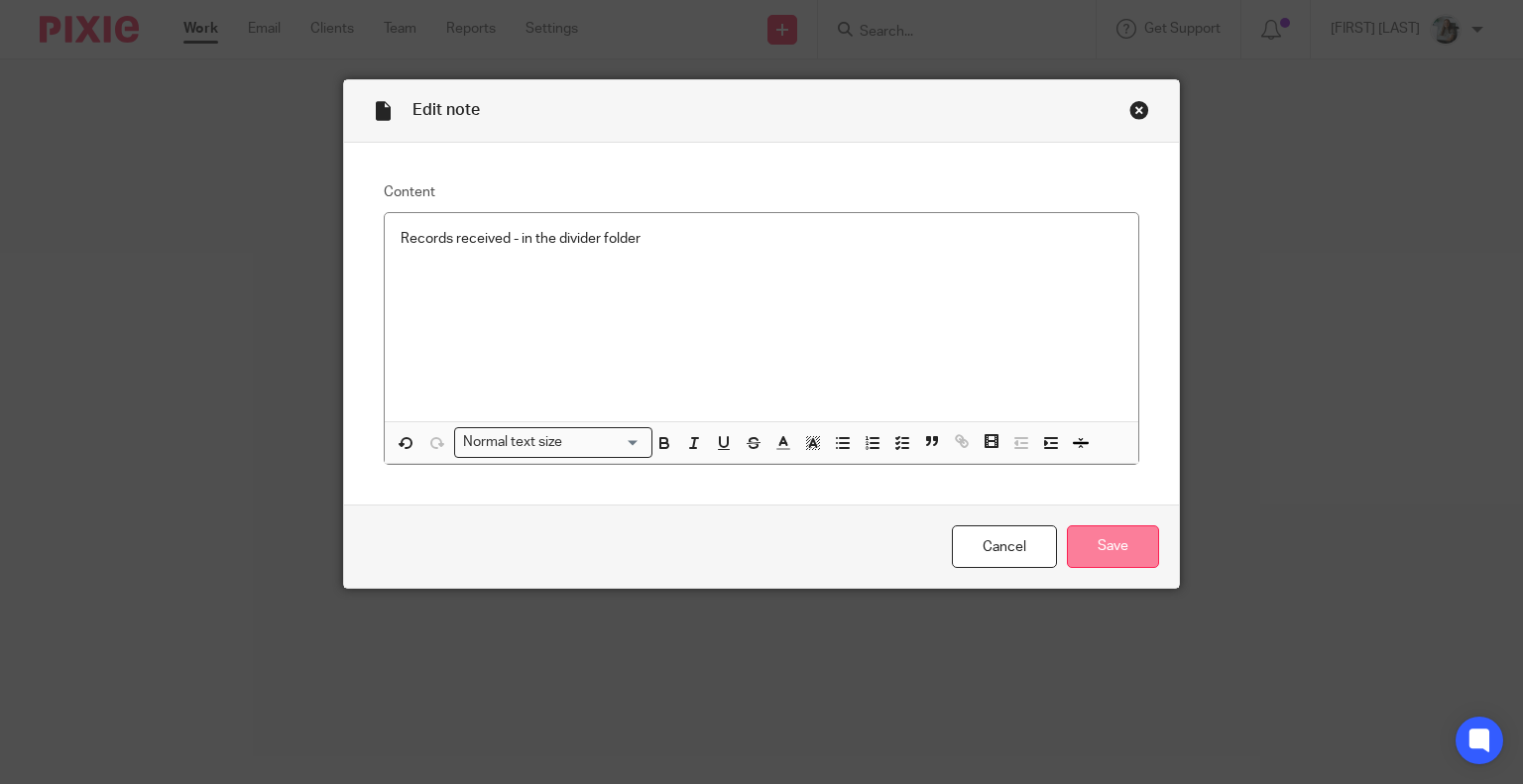 click on "Save" at bounding box center (1113, 546) 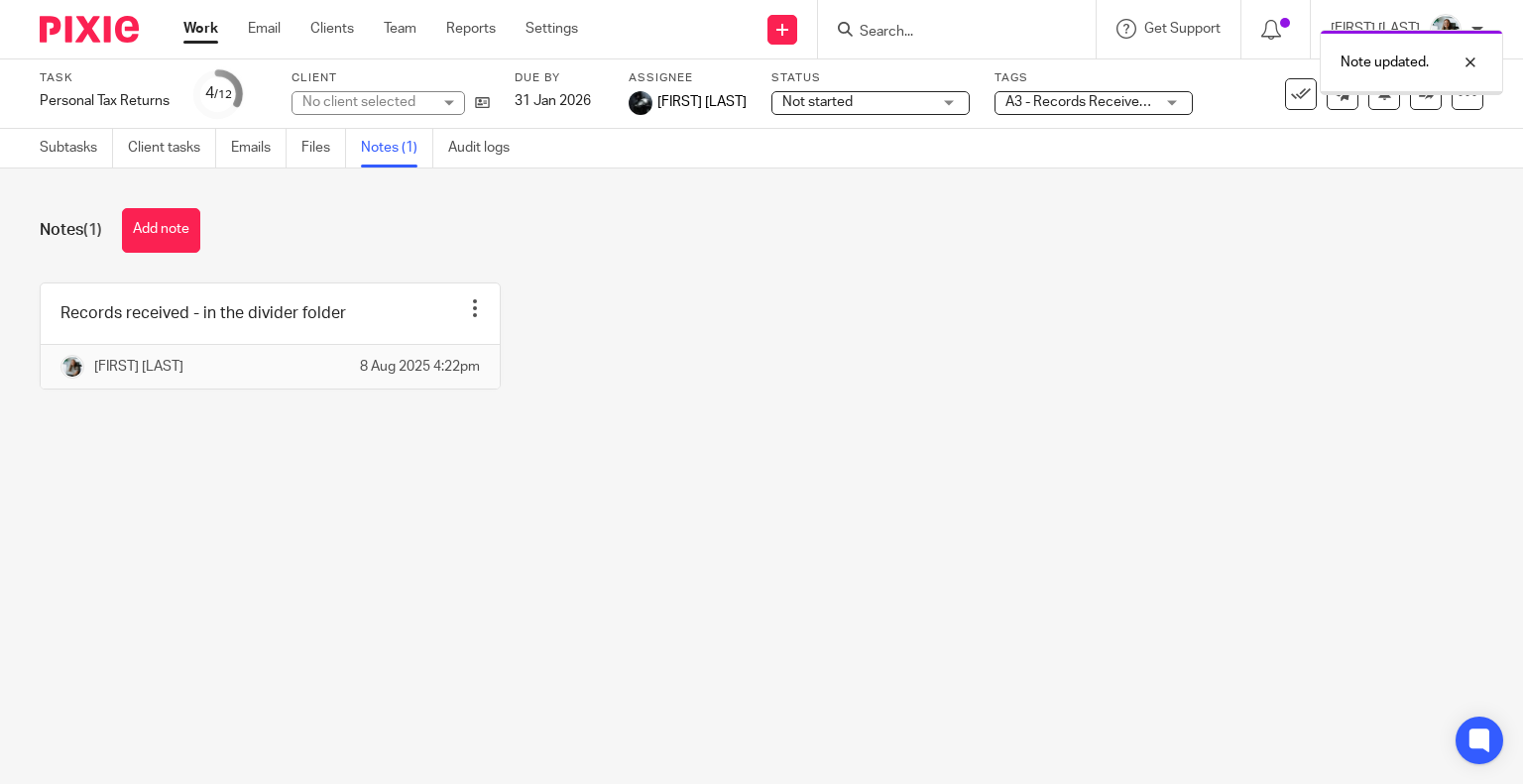 scroll, scrollTop: 0, scrollLeft: 0, axis: both 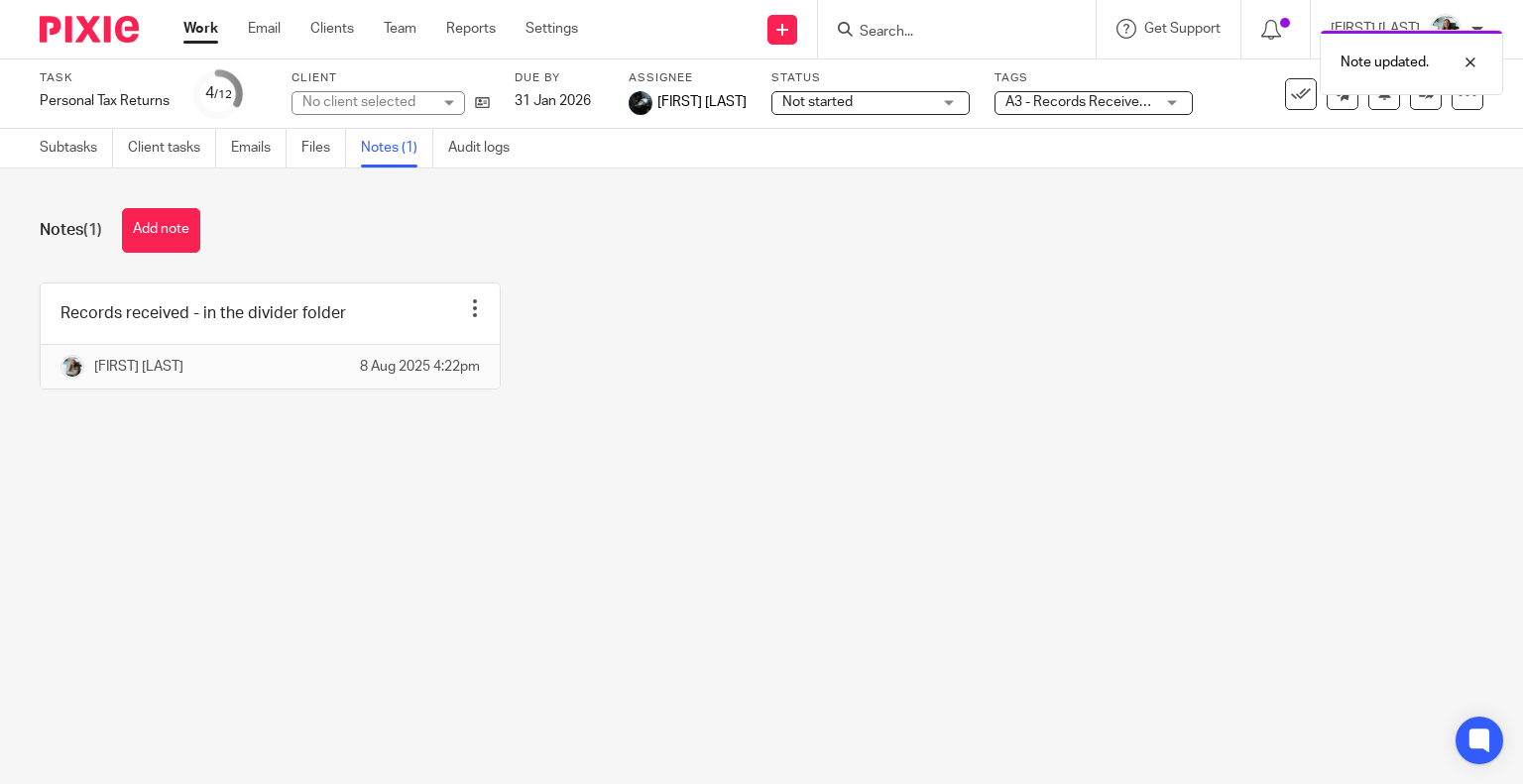 click at bounding box center (89, 29) 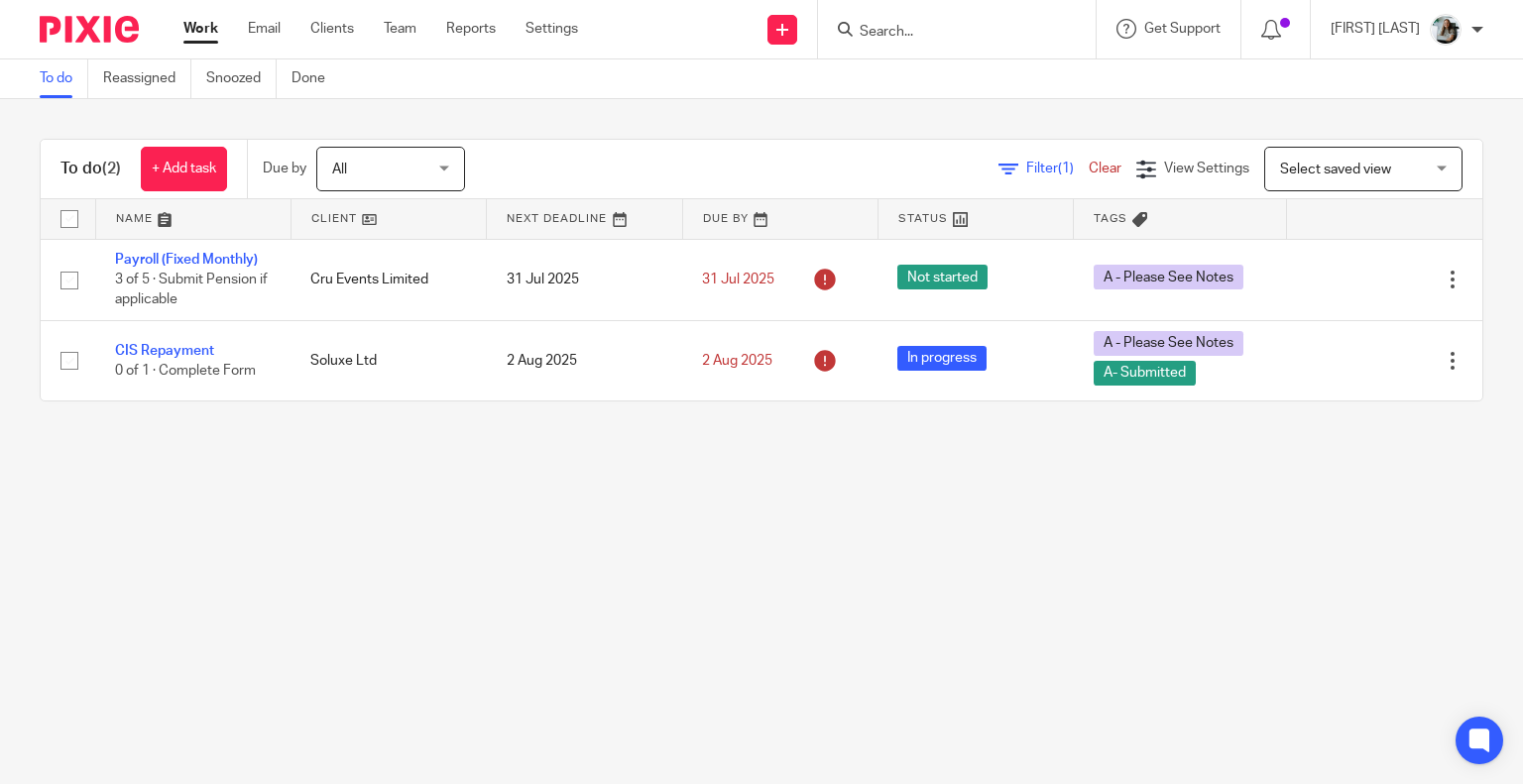 scroll, scrollTop: 0, scrollLeft: 0, axis: both 